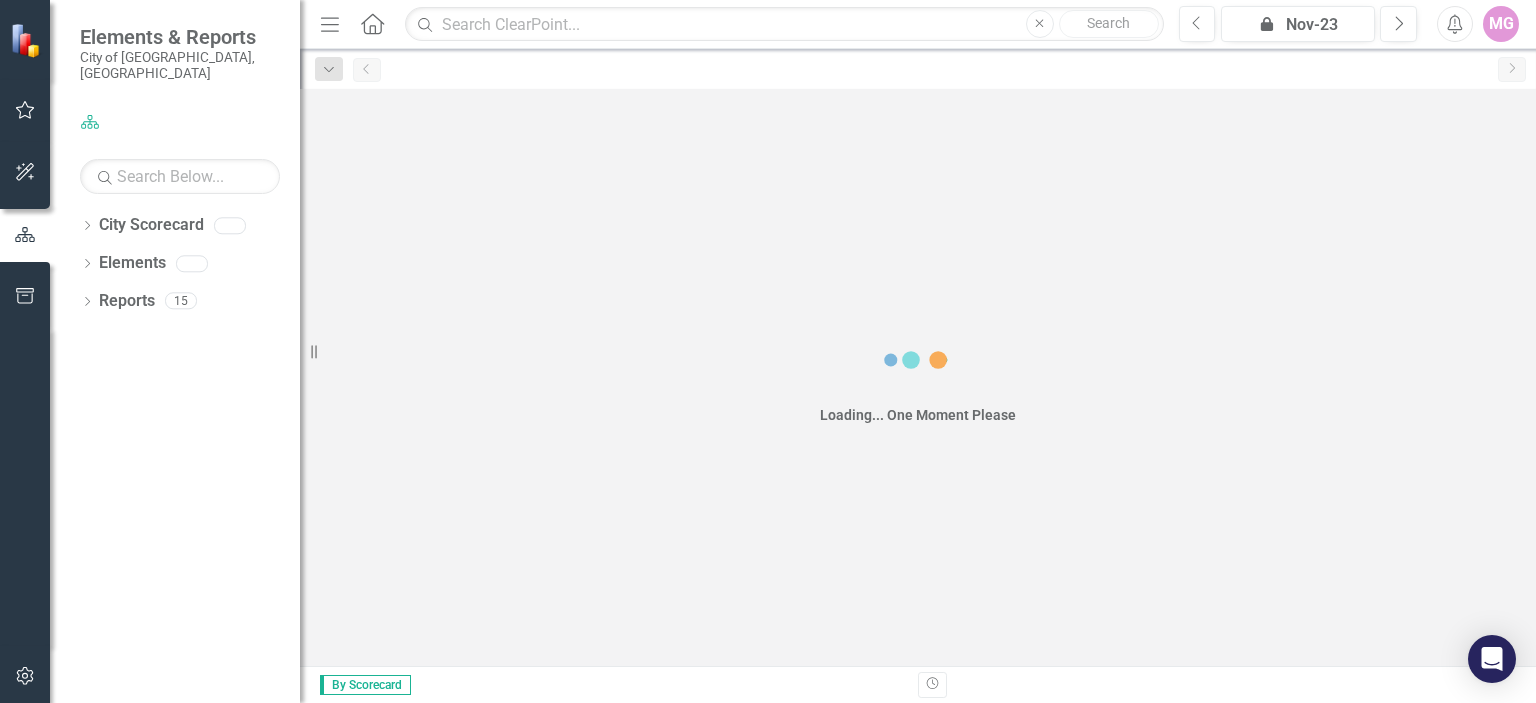 scroll, scrollTop: 0, scrollLeft: 0, axis: both 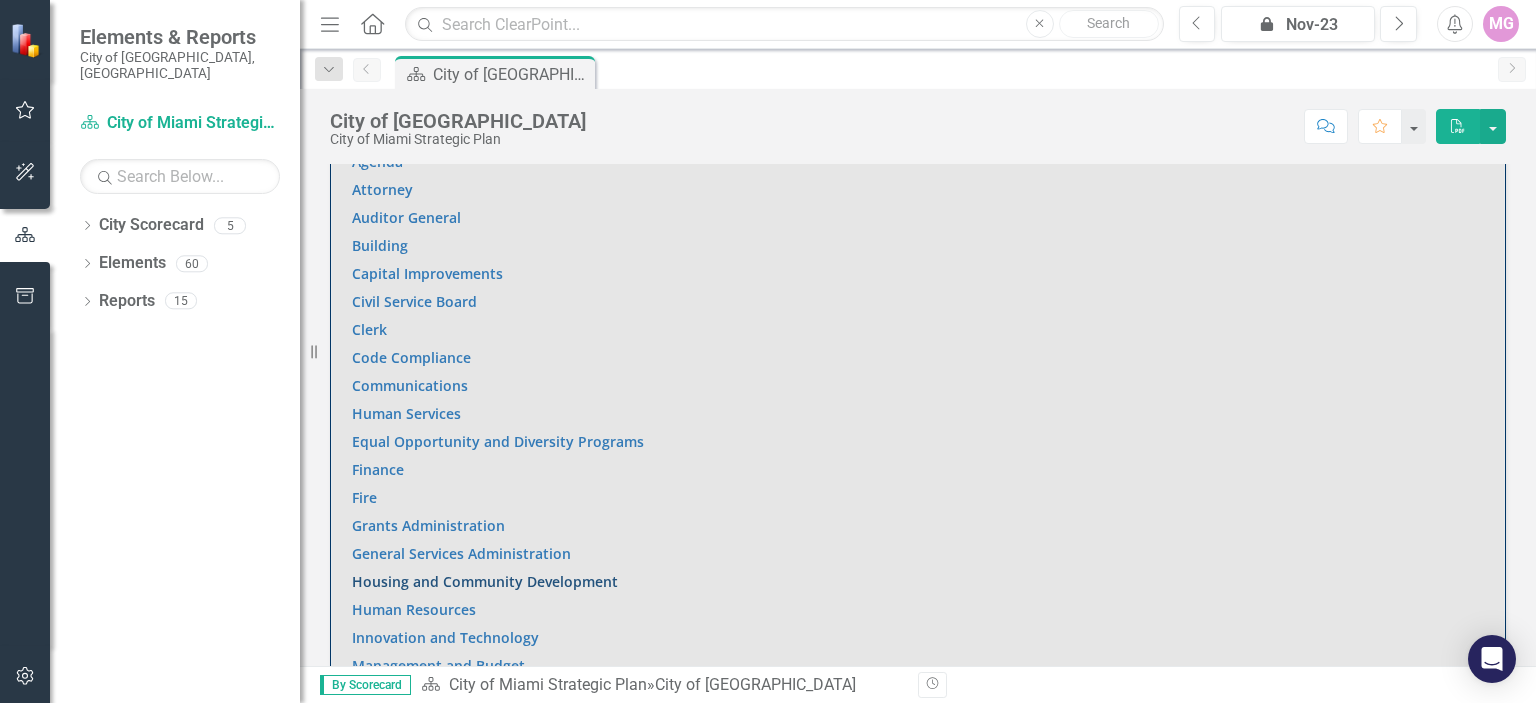 click on "Housing and Community Development" at bounding box center (485, 581) 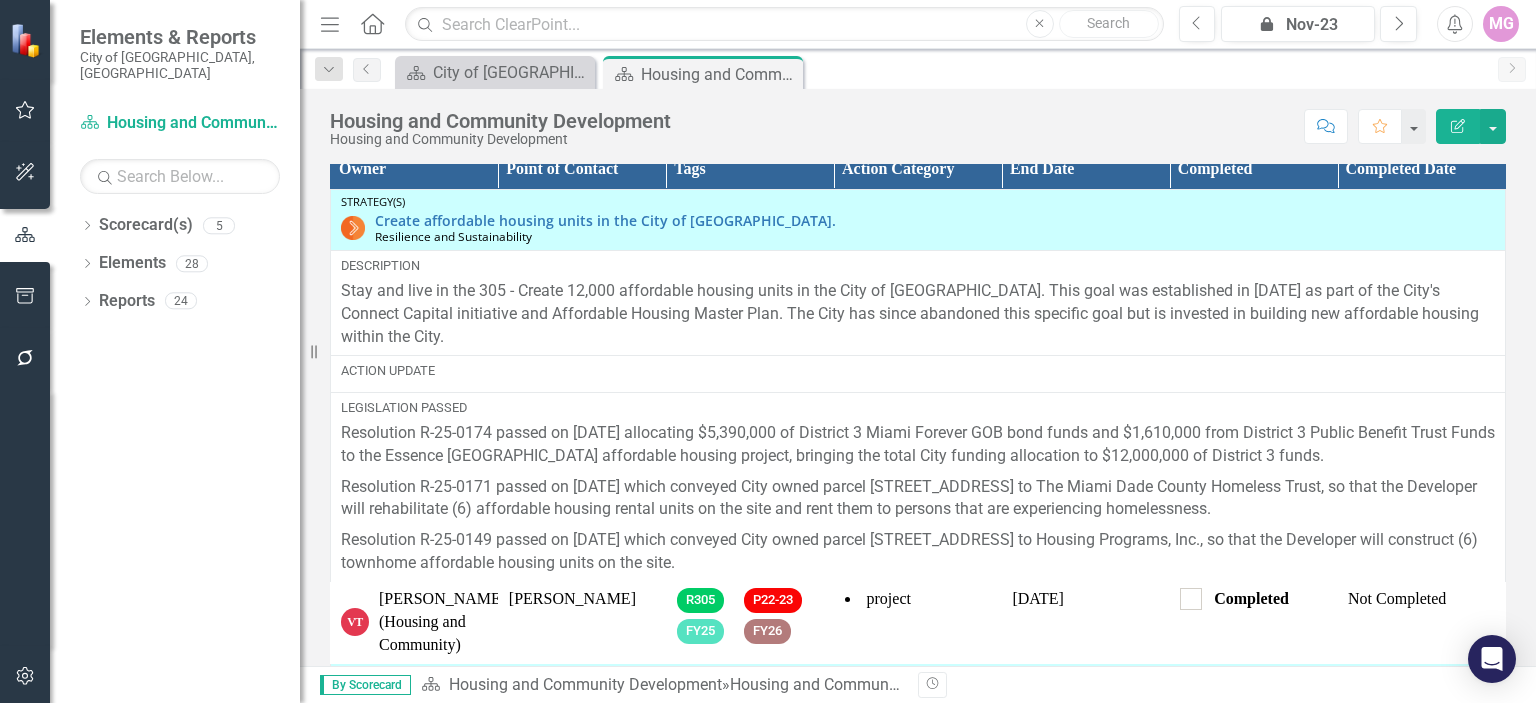 scroll, scrollTop: 2210, scrollLeft: 0, axis: vertical 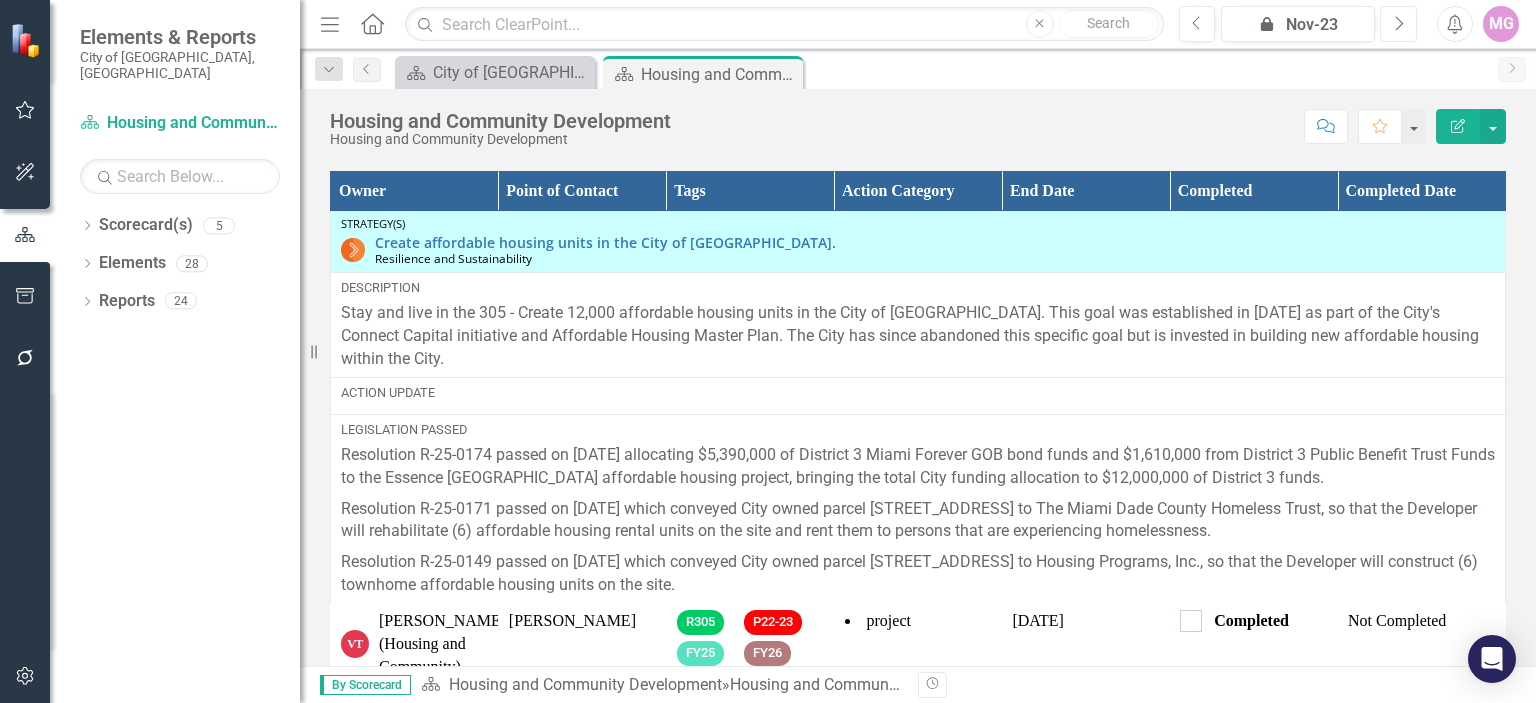 click on "Next" 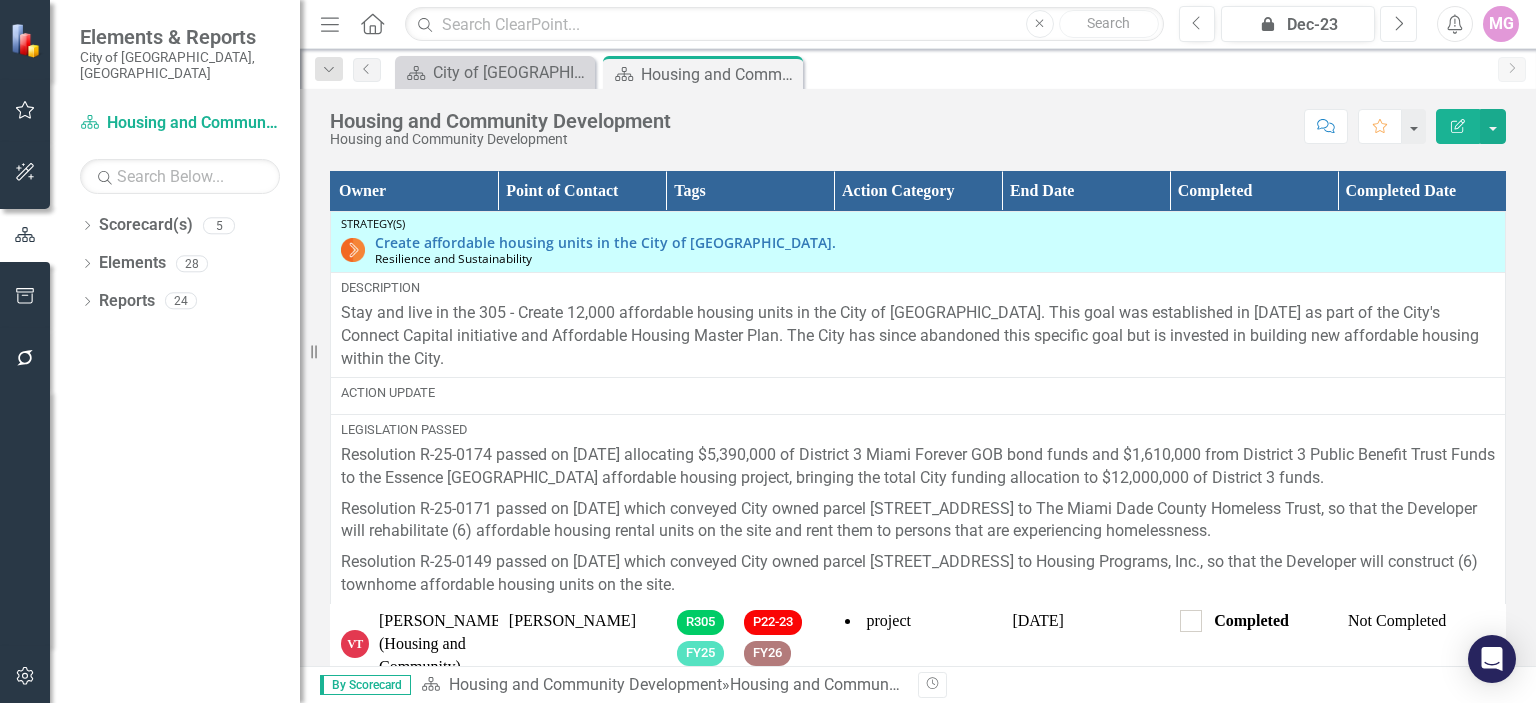 click on "Next" 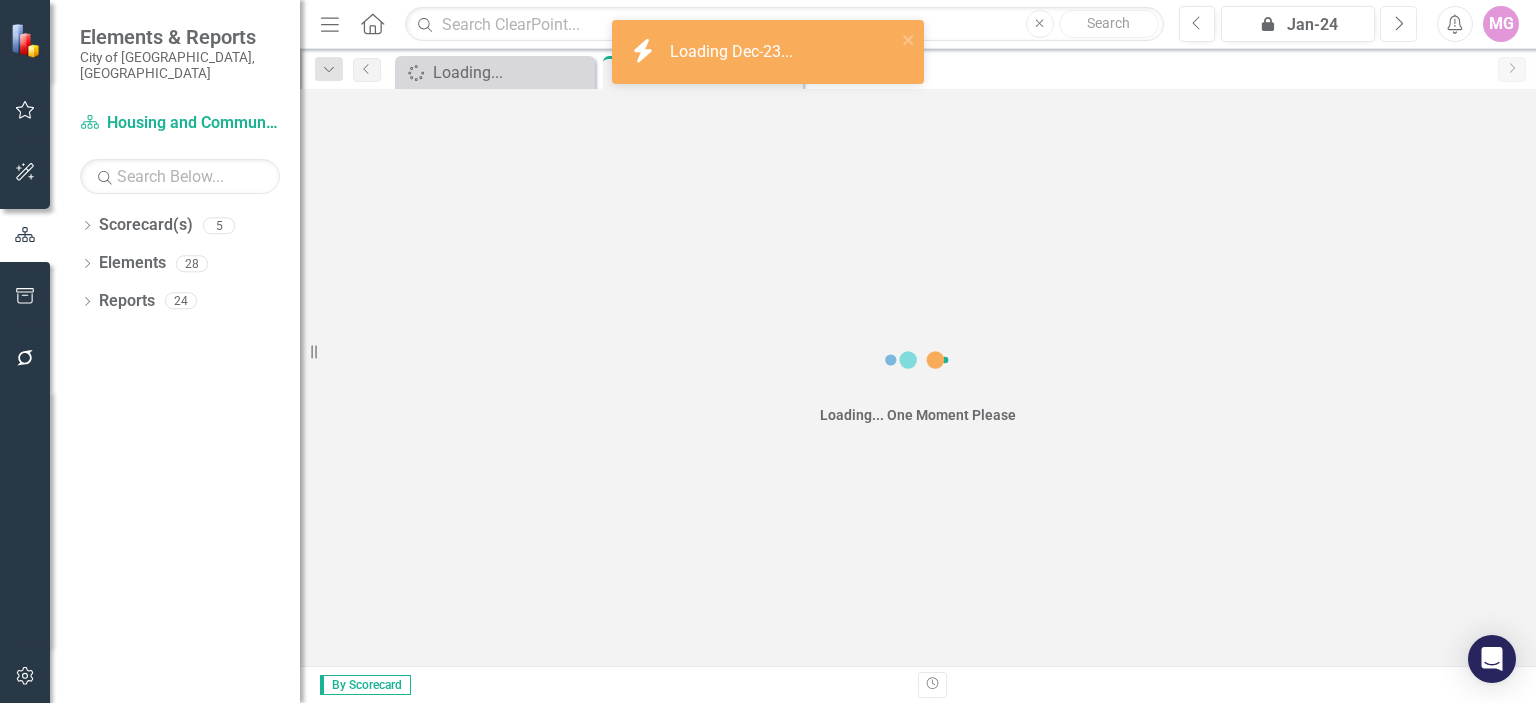 click on "Next" 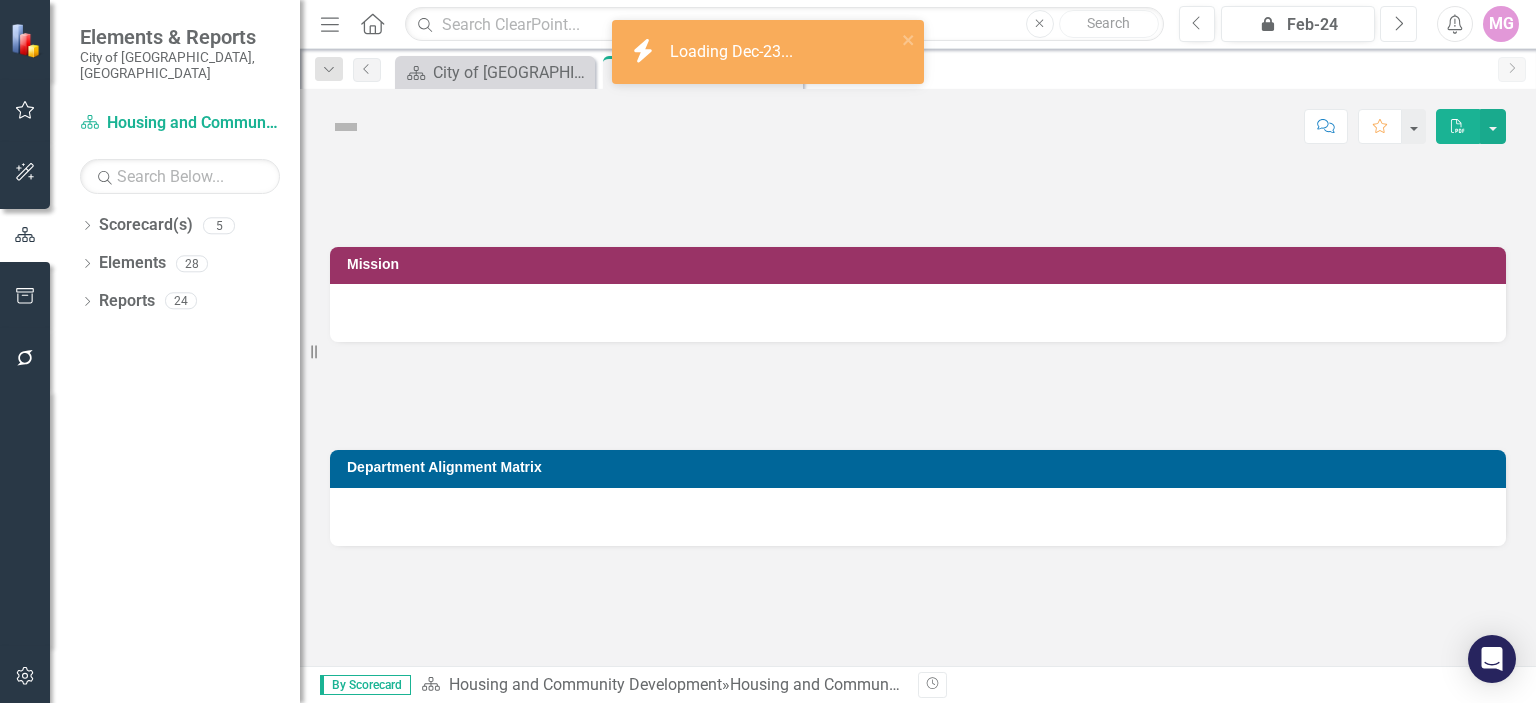 click on "Next" 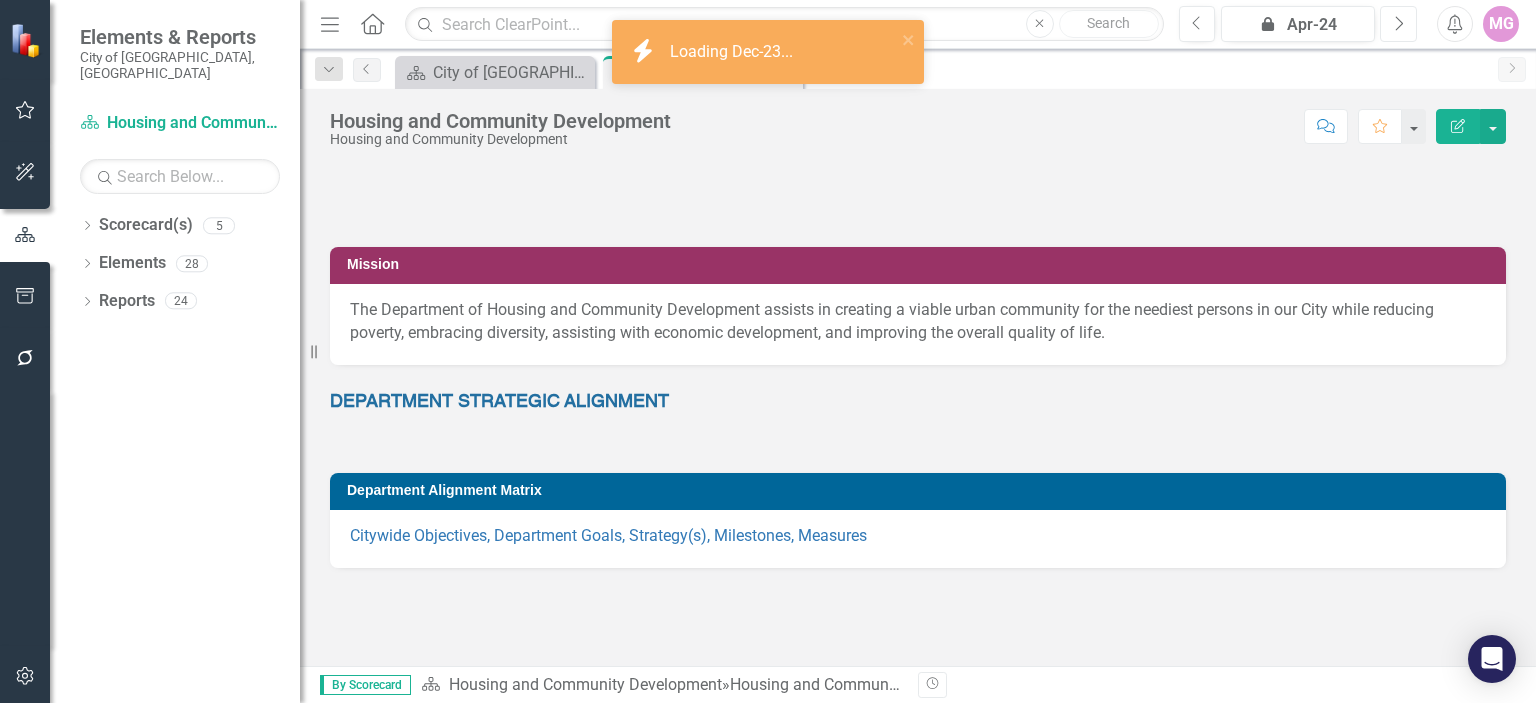 click on "Next" 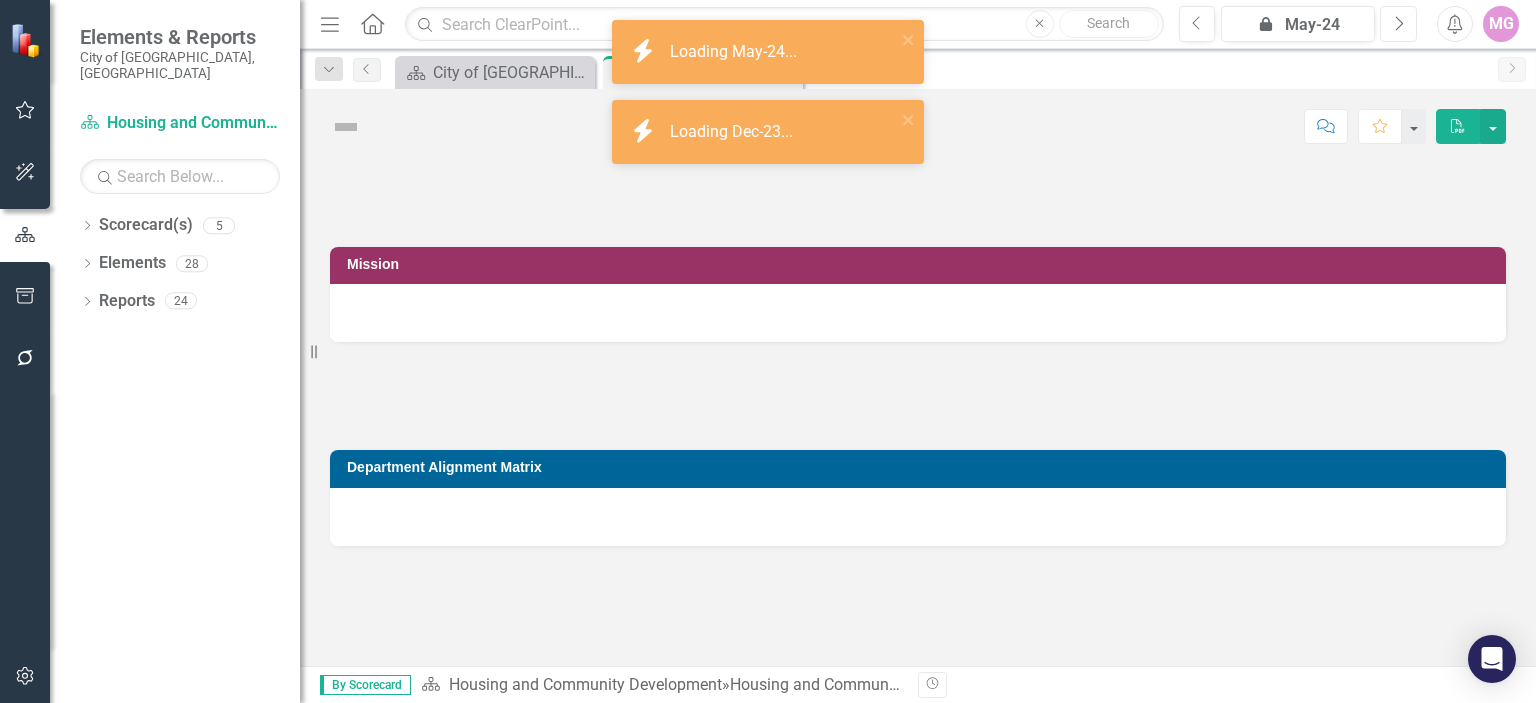 click on "Next" 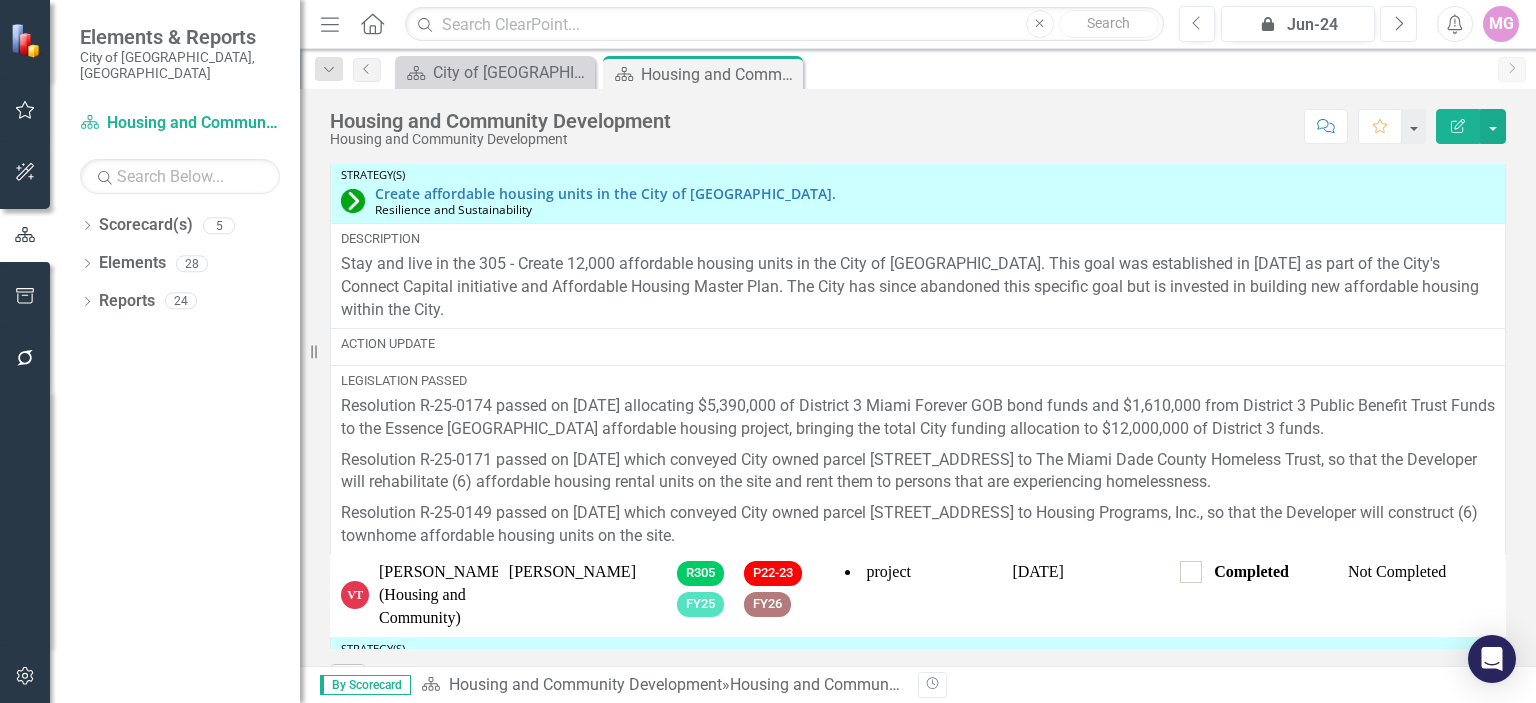 scroll, scrollTop: 2245, scrollLeft: 0, axis: vertical 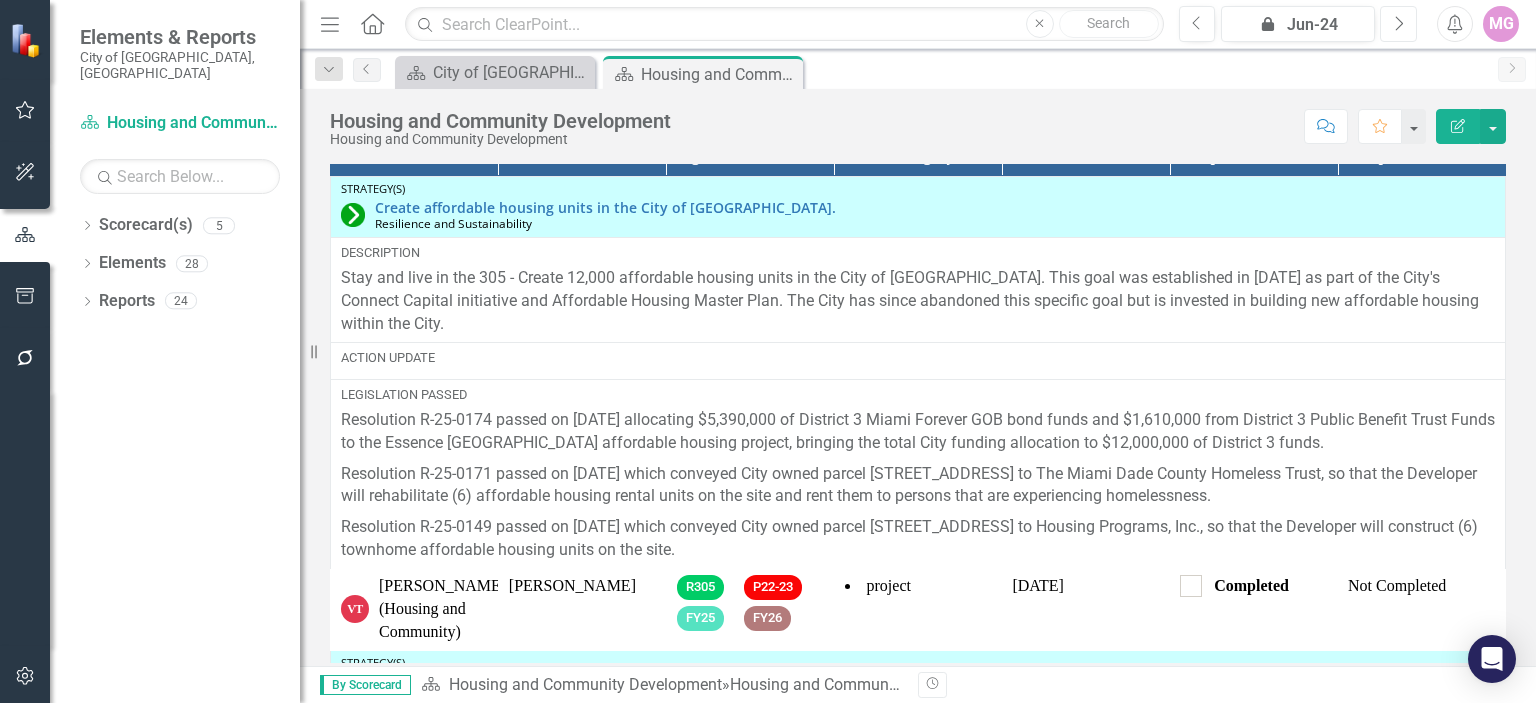 click on "Next" 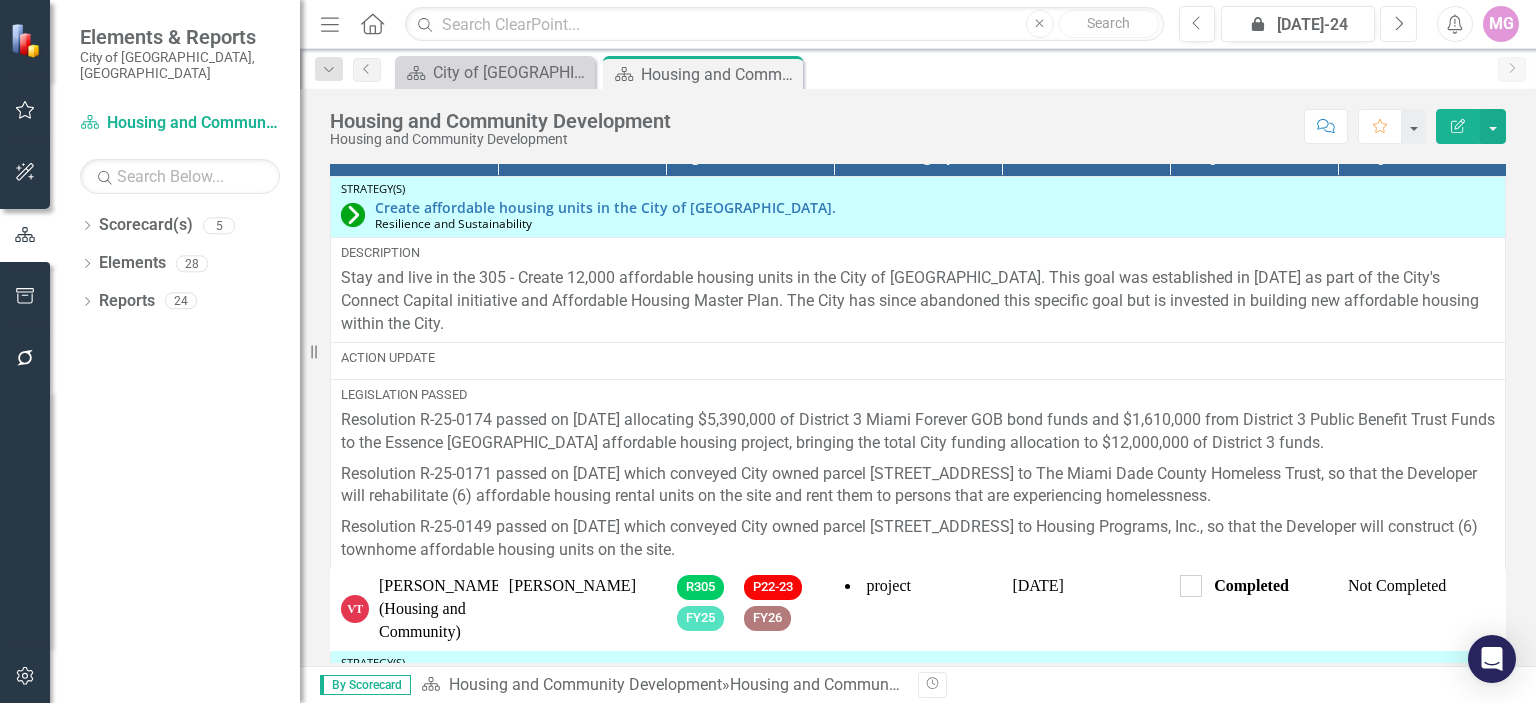 click on "Next" 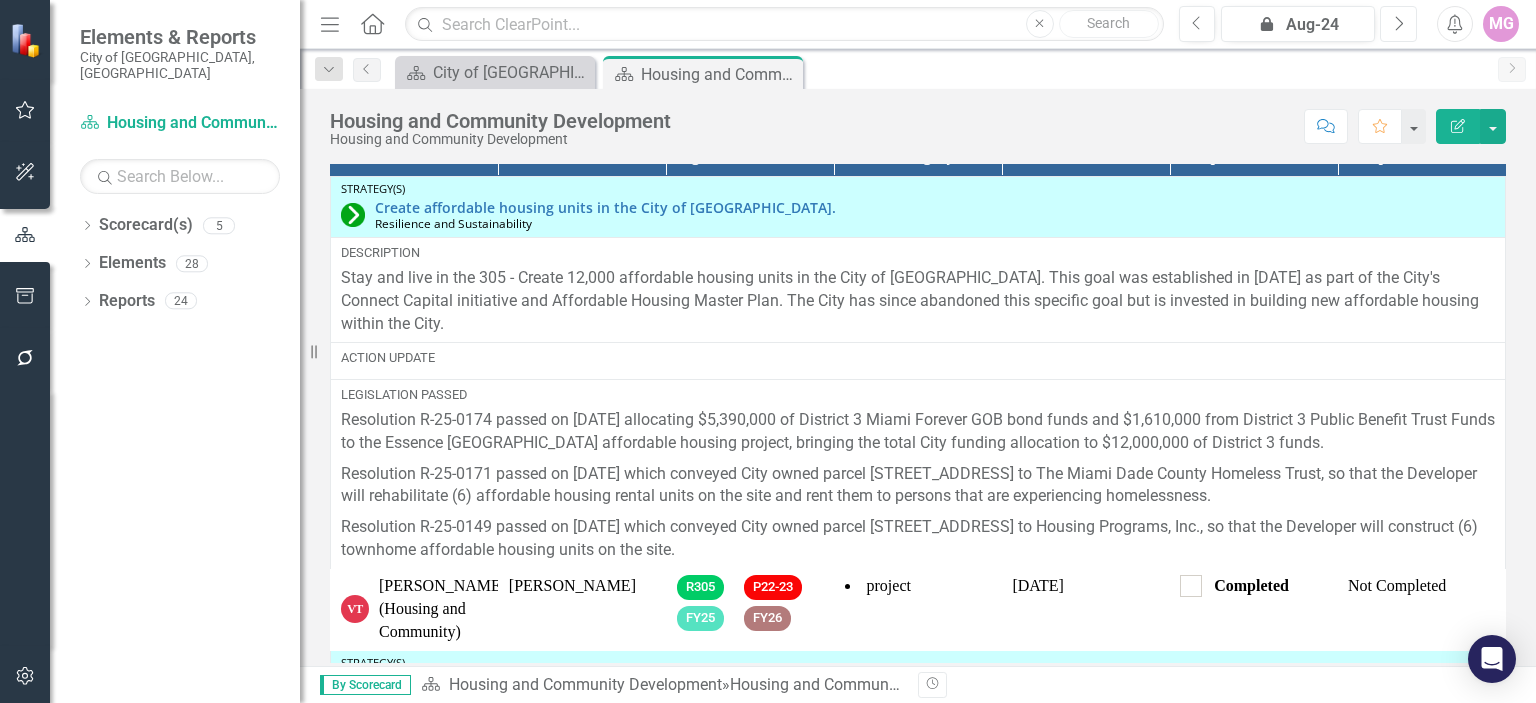 click on "Next" 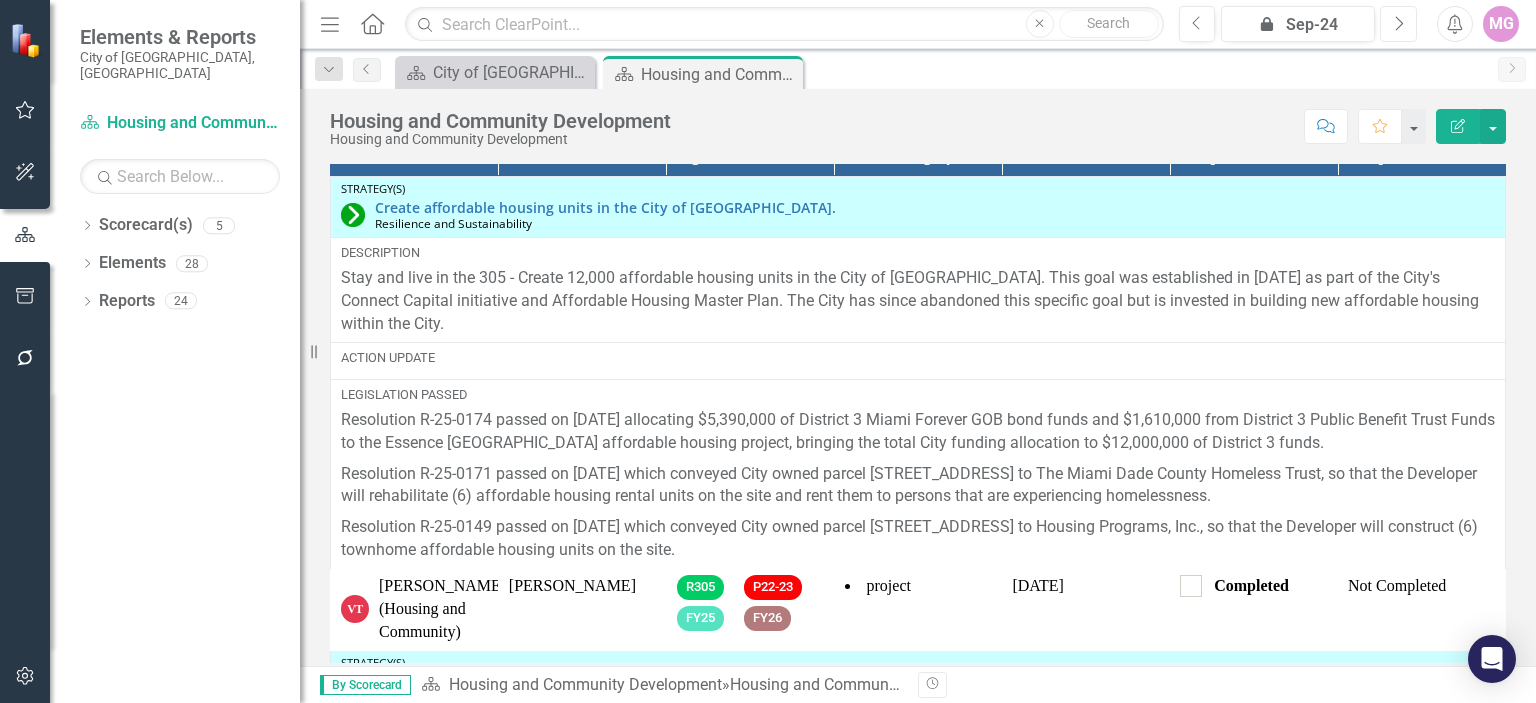 click on "Next" 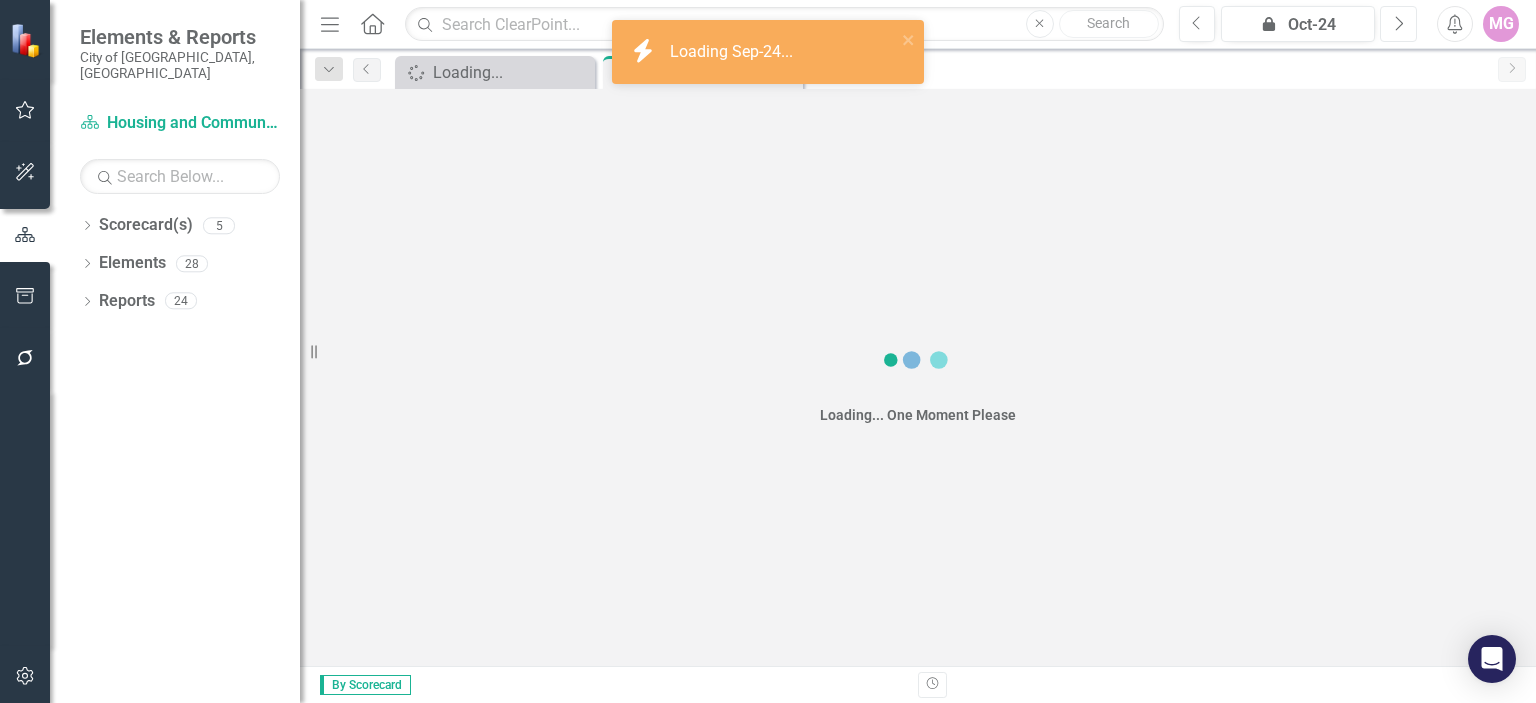 click on "Next" 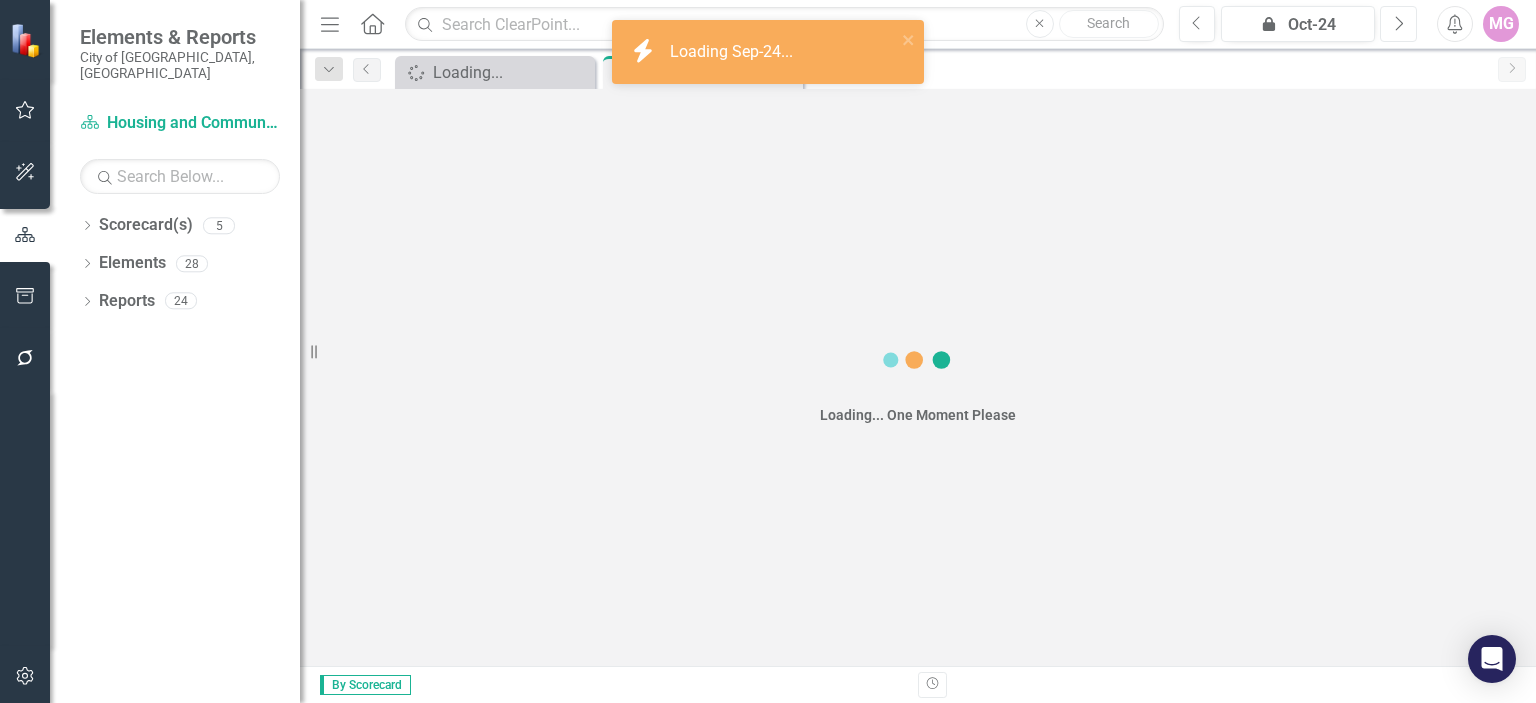 click on "Next" 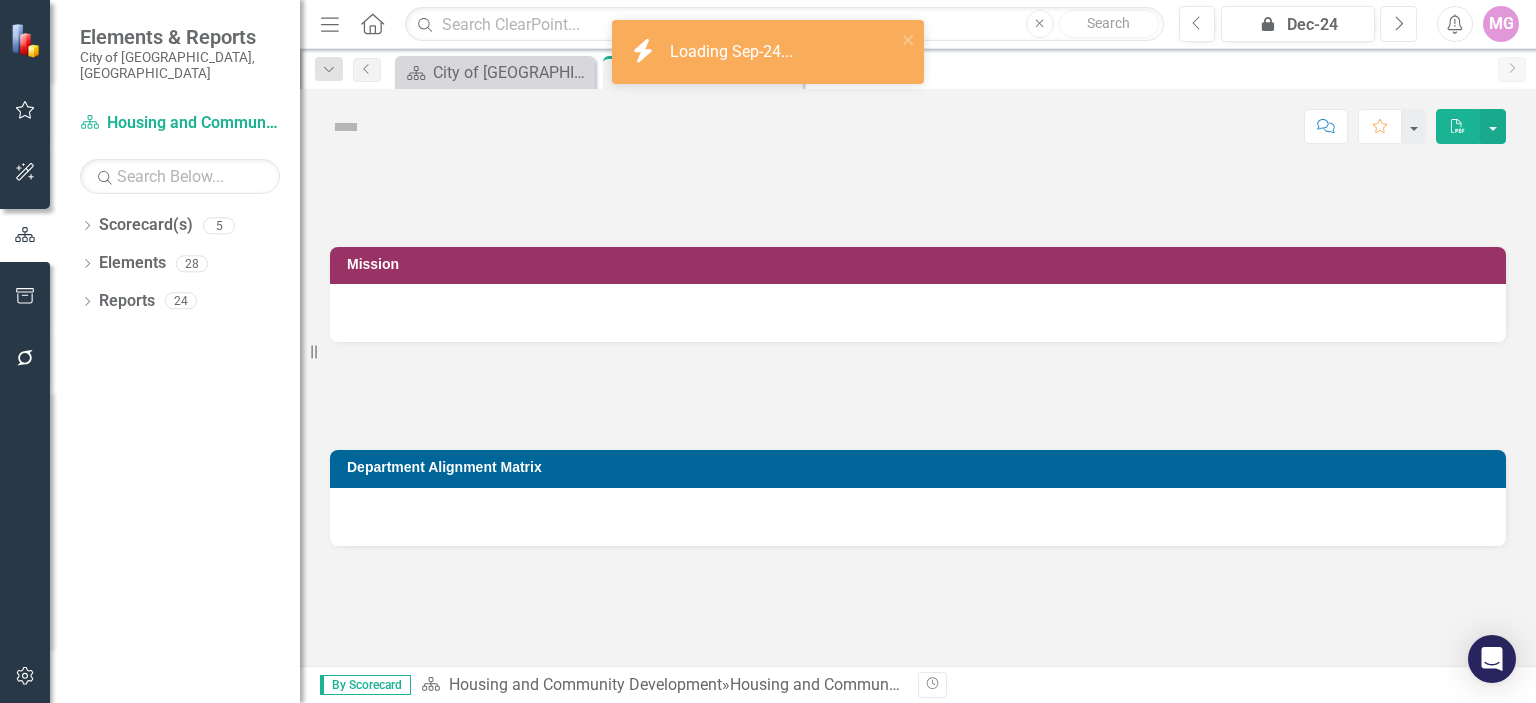 click on "Next" 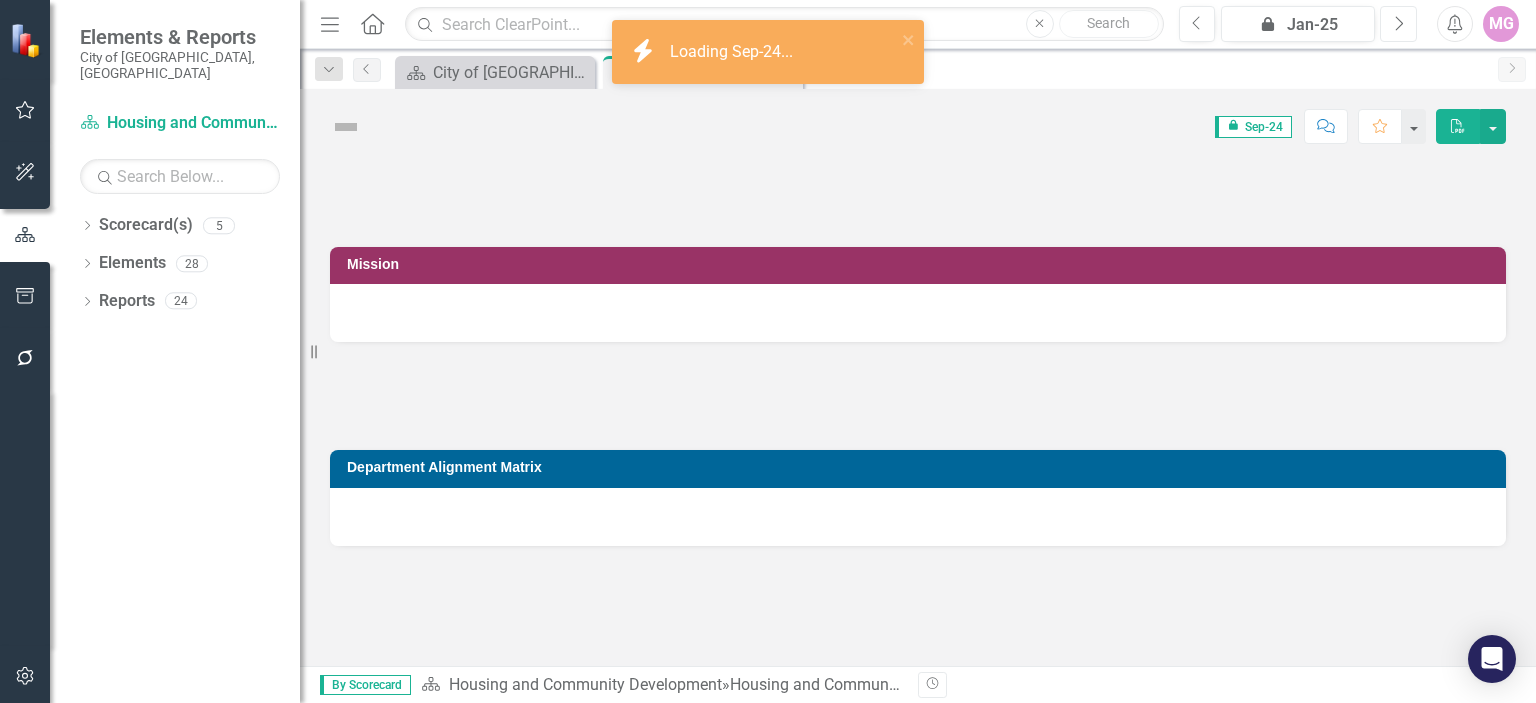 click on "Next" 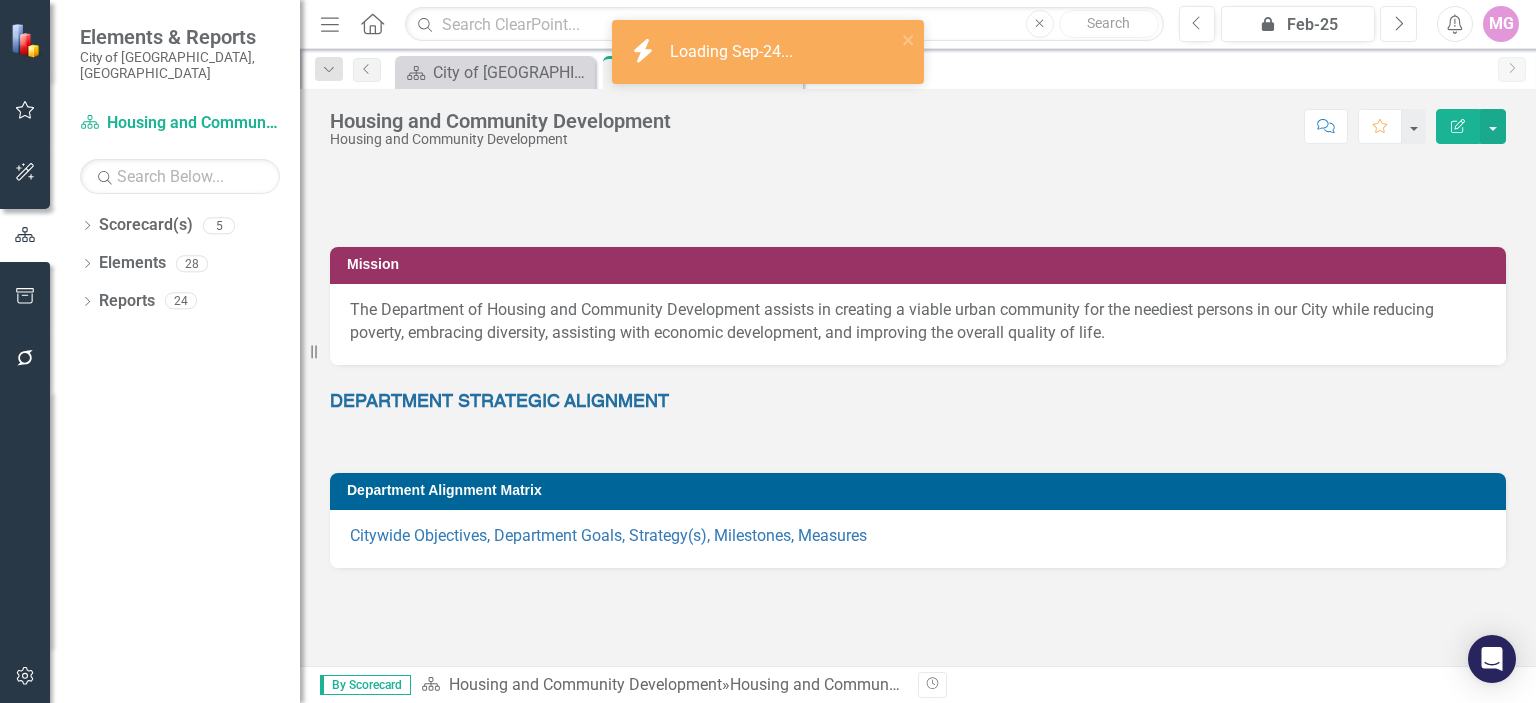 click on "Next" 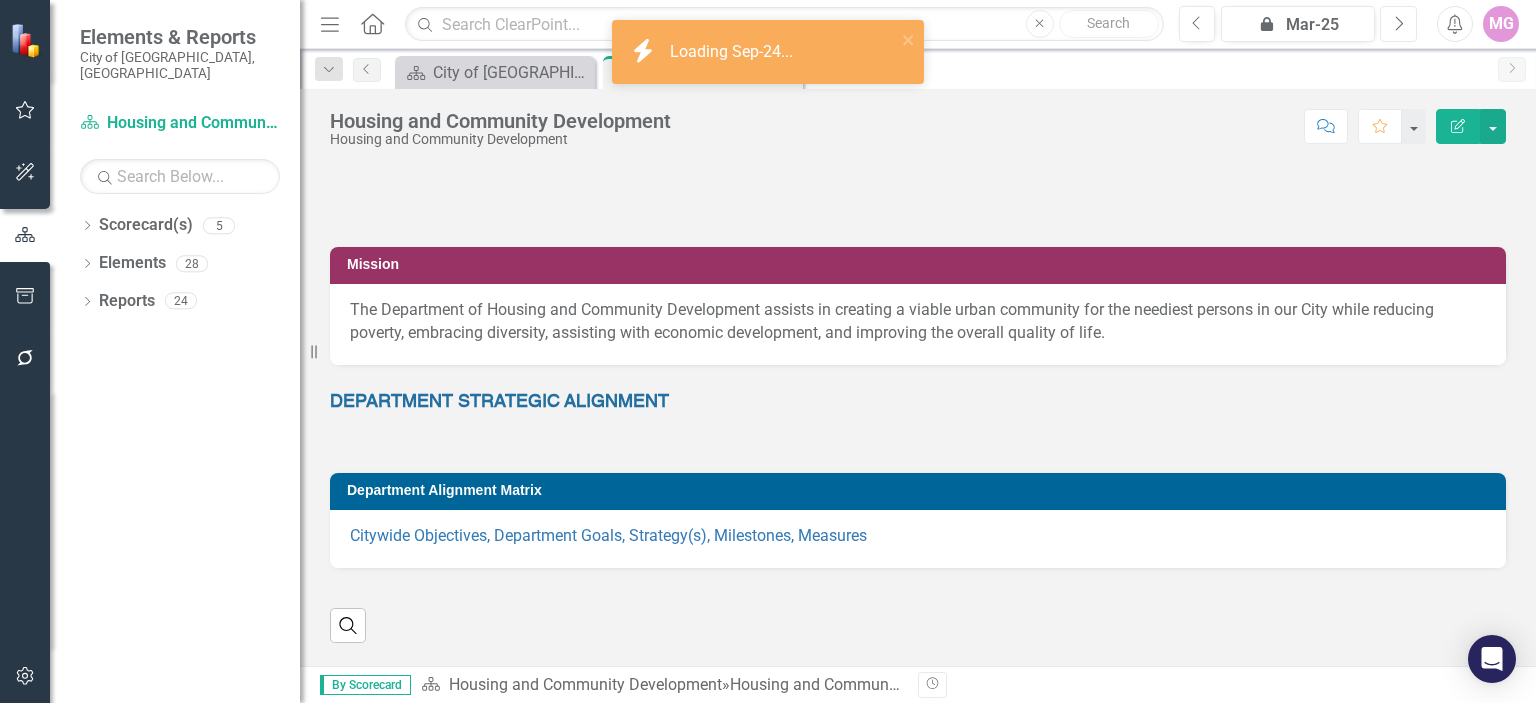 click on "Next" 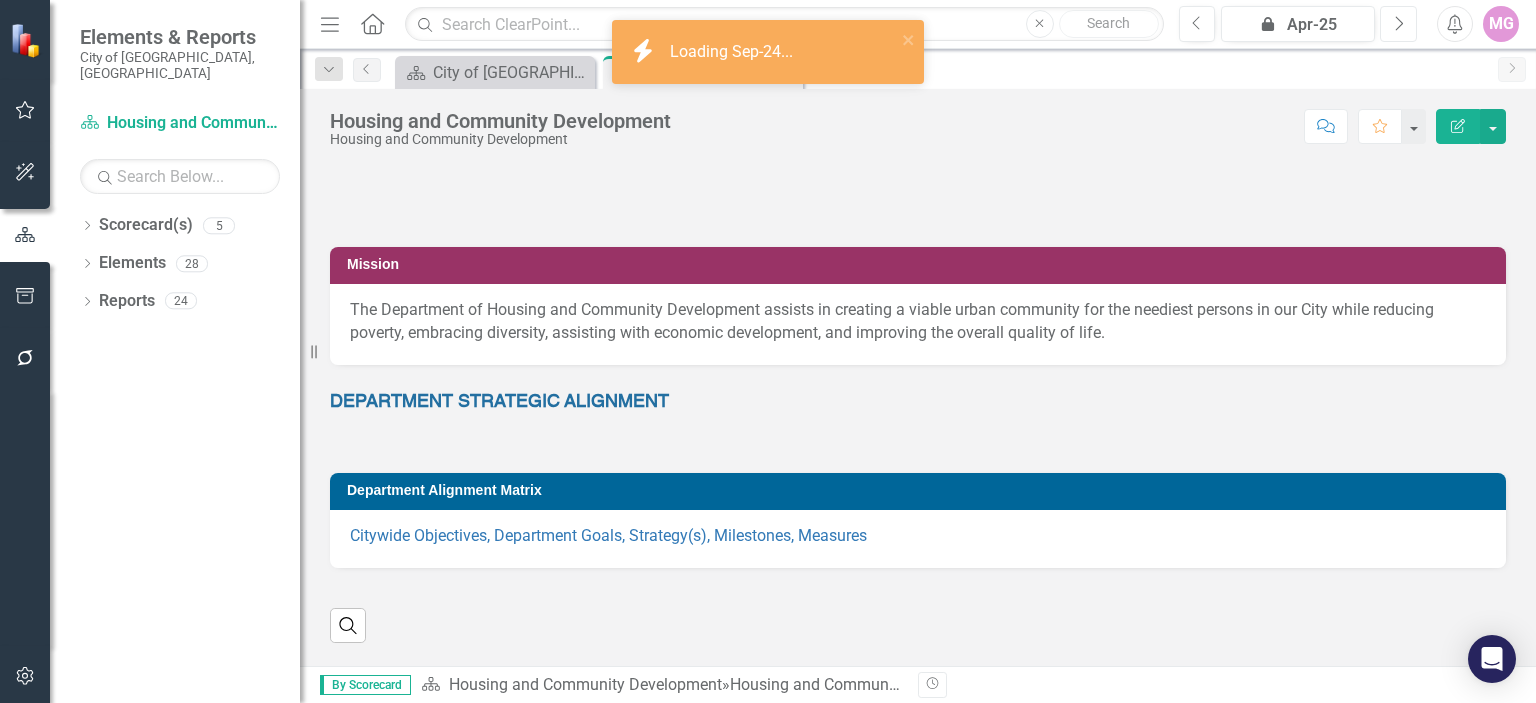 click on "Next" 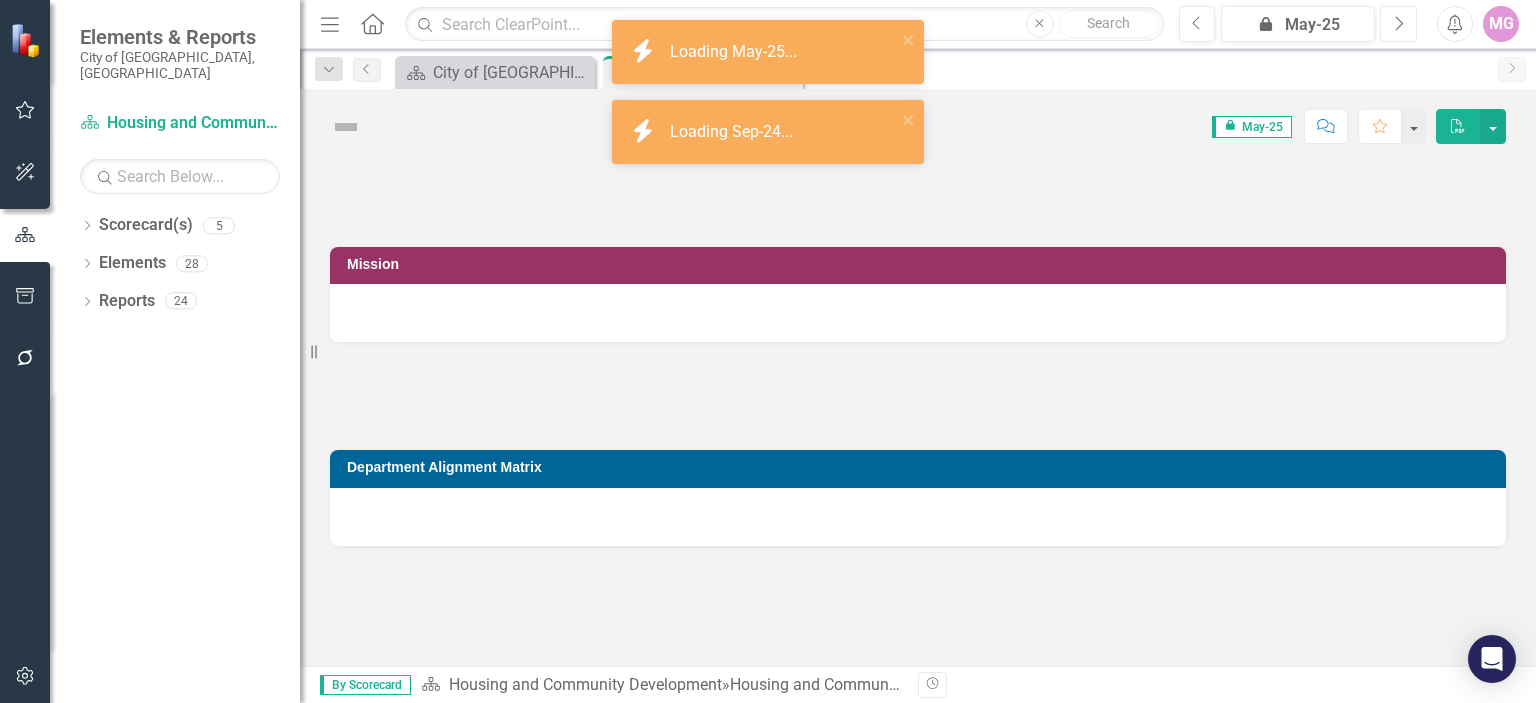 click on "Next" 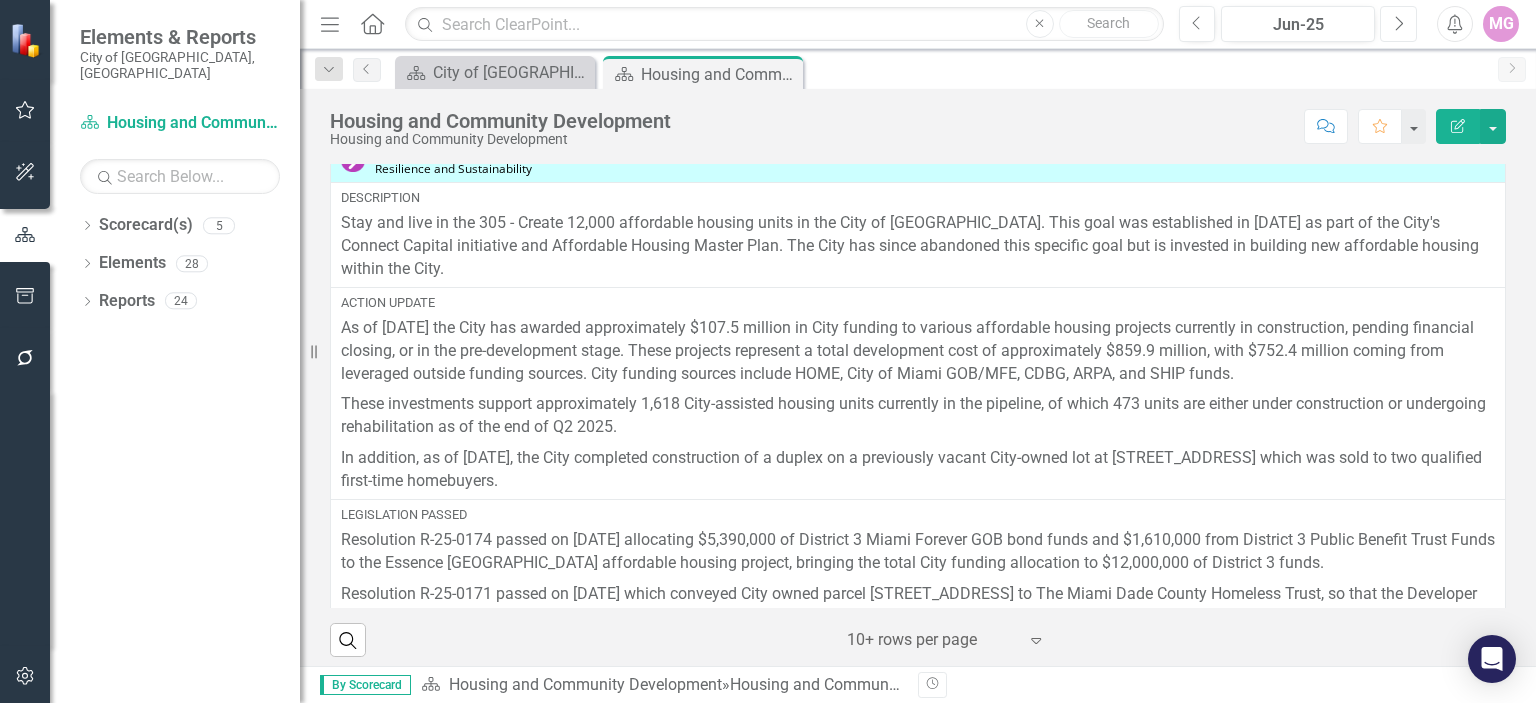 scroll, scrollTop: 2322, scrollLeft: 0, axis: vertical 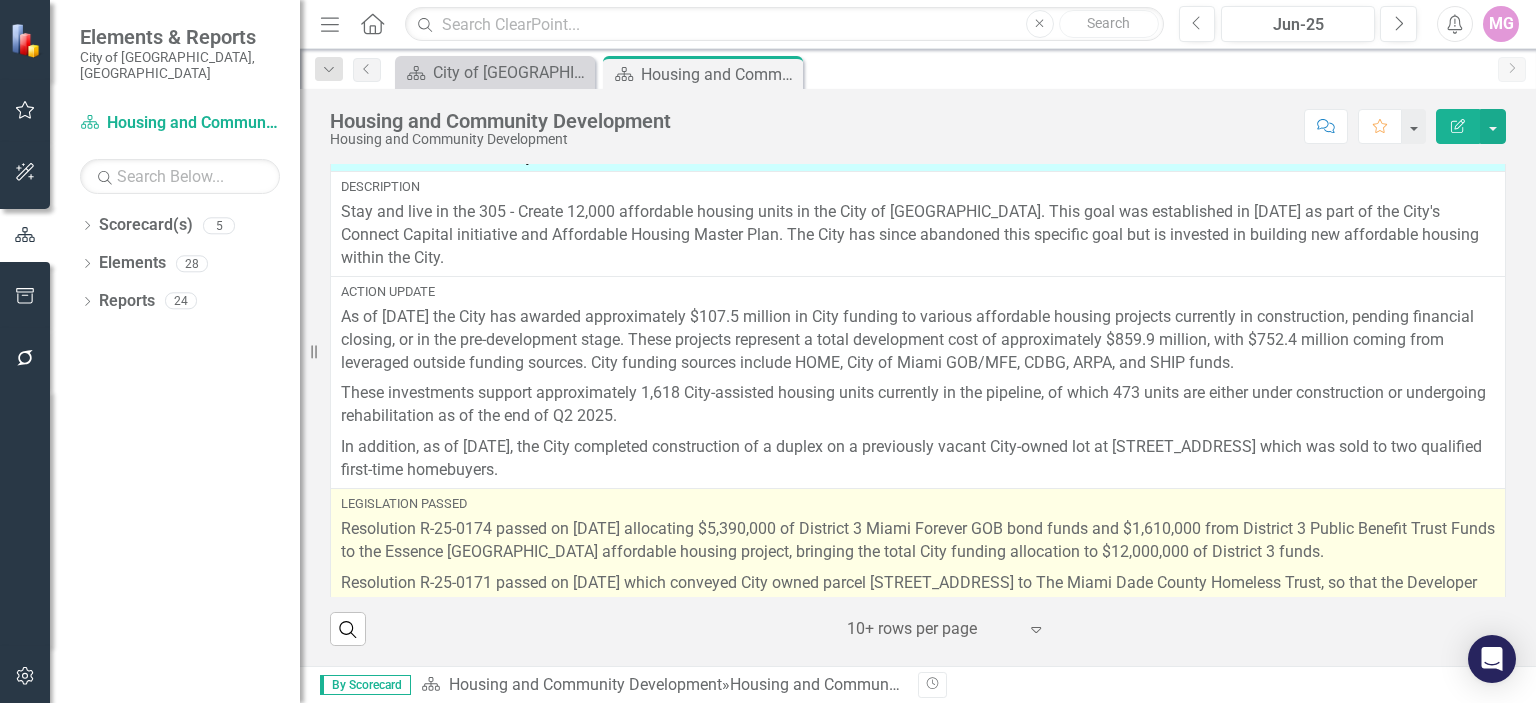 click on "Resolution R-25-0174 passed on [DATE] allocating $5,390,000 of District 3 Miami Forever GOB bond funds and $1,610,000 from District 3 Public Benefit Trust Funds to the Essence [GEOGRAPHIC_DATA] affordable housing project, bringing the total City funding allocation to $12,000,000 of District 3 funds." at bounding box center [918, 543] 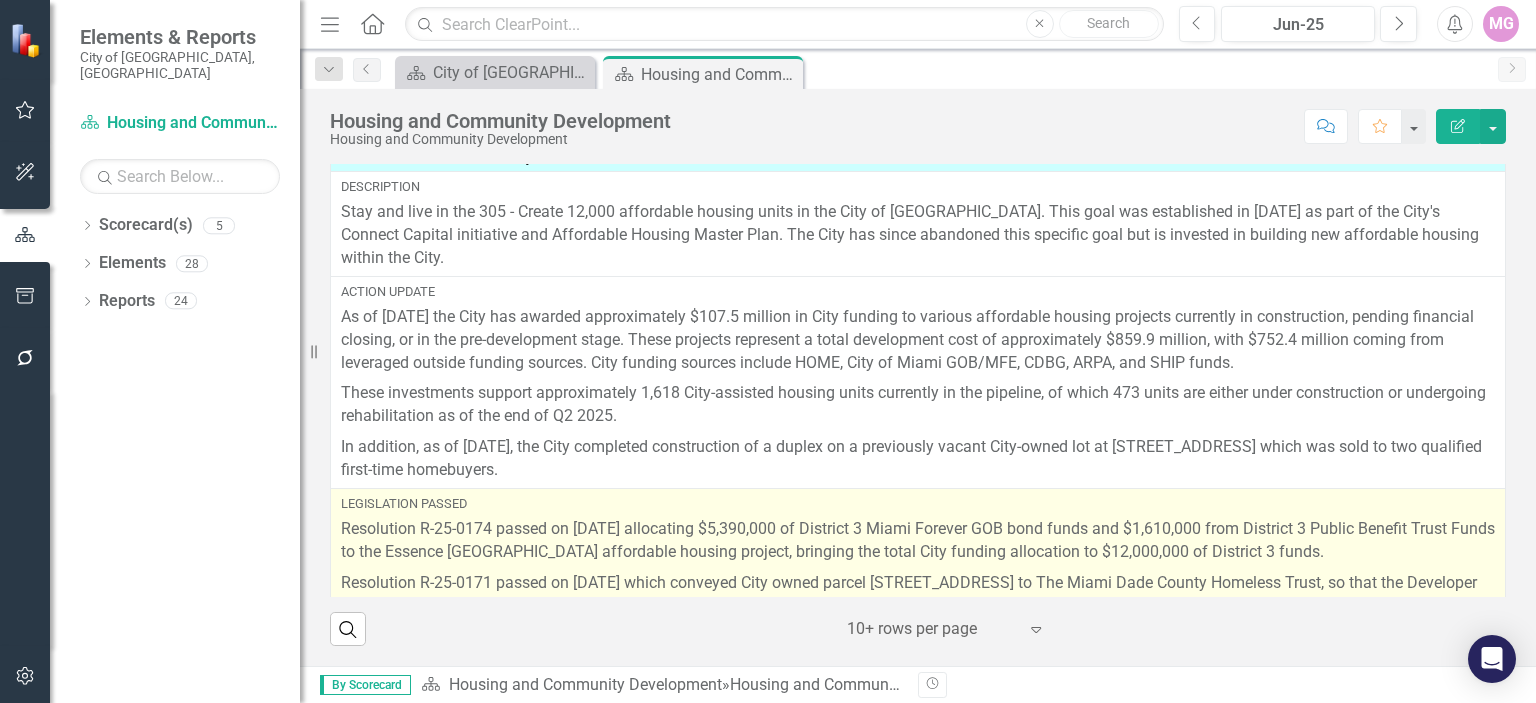 click on "Resolution R-25-0174 passed on [DATE] allocating $5,390,000 of District 3 Miami Forever GOB bond funds and $1,610,000 from District 3 Public Benefit Trust Funds to the Essence [GEOGRAPHIC_DATA] affordable housing project, bringing the total City funding allocation to $12,000,000 of District 3 funds." at bounding box center (918, 543) 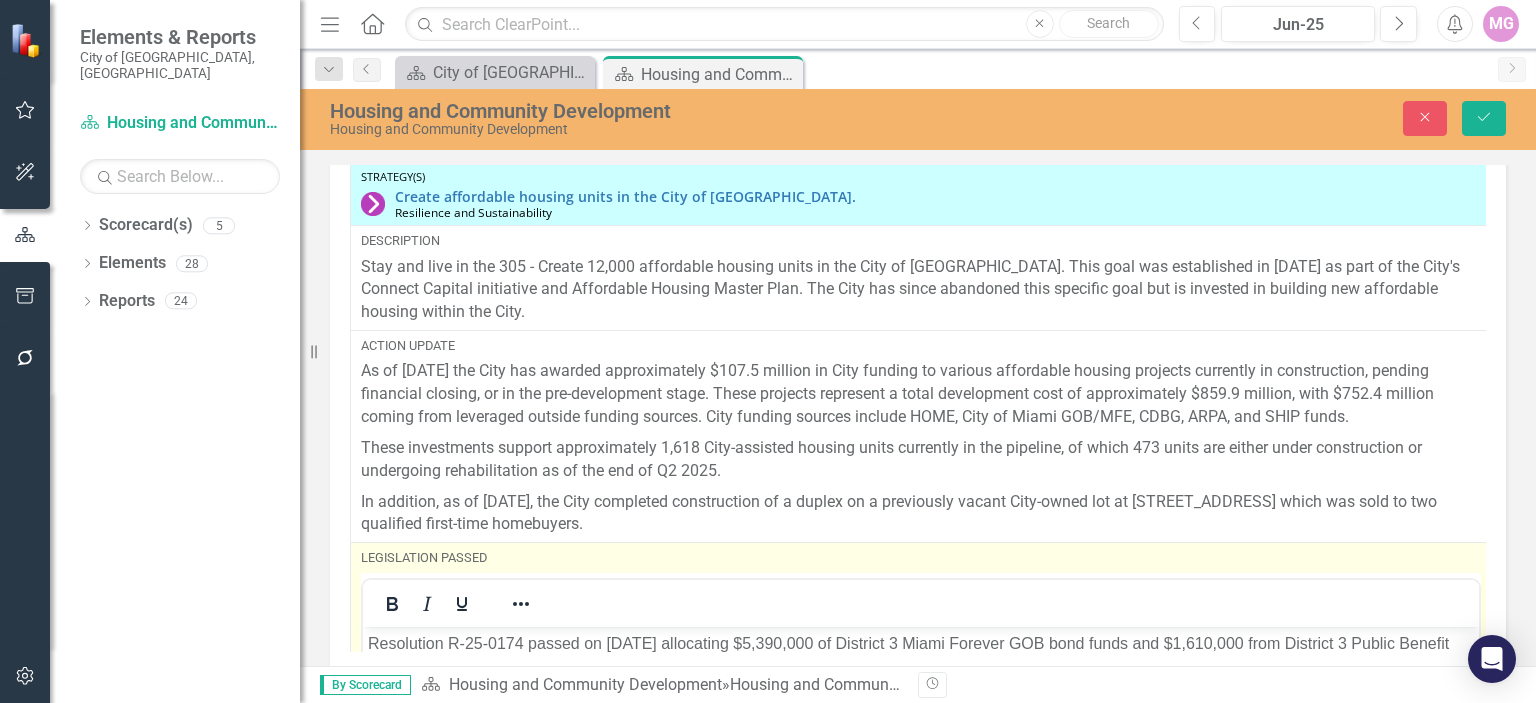 scroll, scrollTop: 0, scrollLeft: 0, axis: both 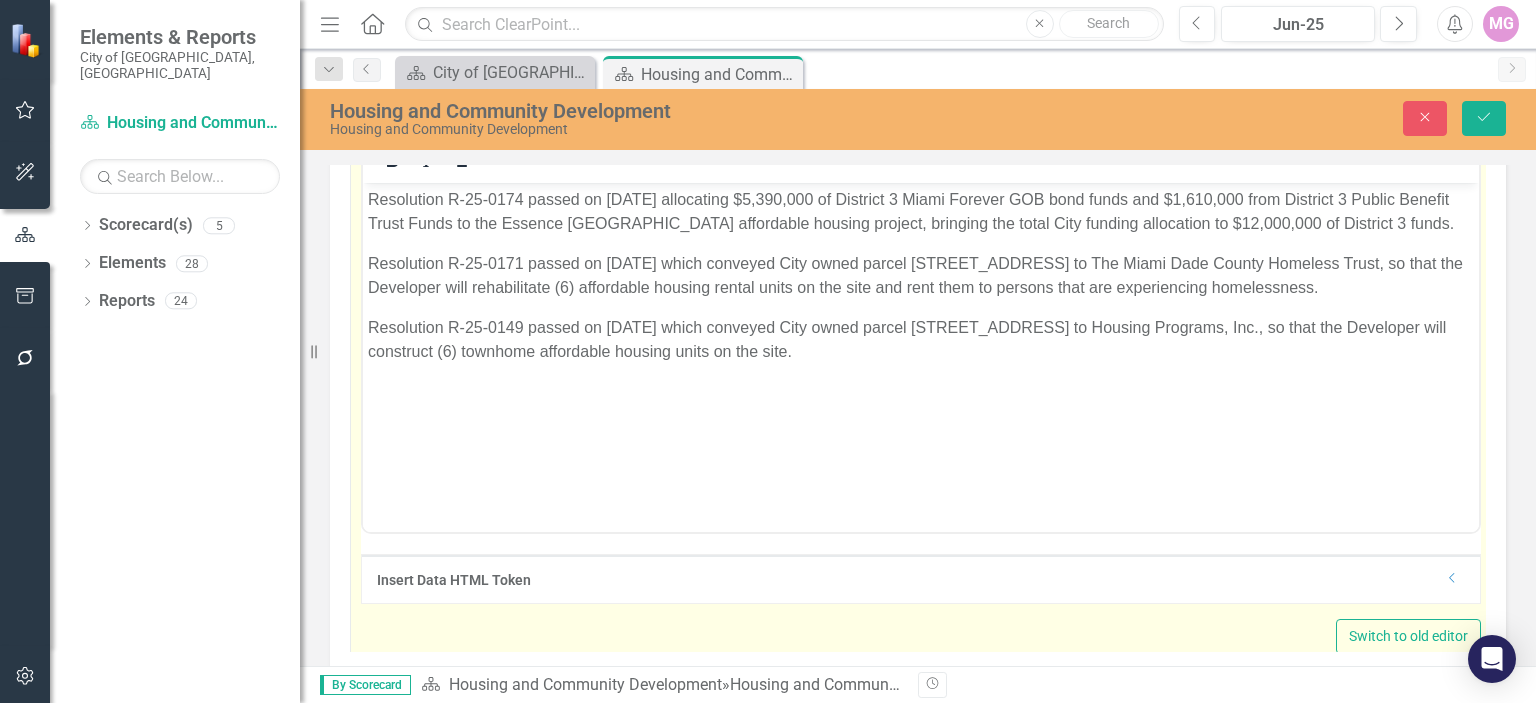 click on "Resolution R-25-0174 passed on [DATE] allocating $5,390,000 of District 3 Miami Forever GOB bond funds and $1,610,000 from District 3 Public Benefit Trust Funds to the Essence [GEOGRAPHIC_DATA] affordable housing project, bringing the total City funding allocation to $12,000,000 of District 3 funds. Resolution R-25-0171 passed on [DATE] which conveyed City owned parcel [STREET_ADDRESS] to The Miami Dade County Homeless Trust, so that the Developer will rehabilitate (6) affordable housing rental units on the site and rent them to persons that are experiencing homelessness. Resolution R-25-0149 passed on [DATE] which conveyed City owned parcel [STREET_ADDRESS] to Housing Programs, Inc., so that the Developer will construct (6) townhome affordable housing units on the site." at bounding box center (921, 332) 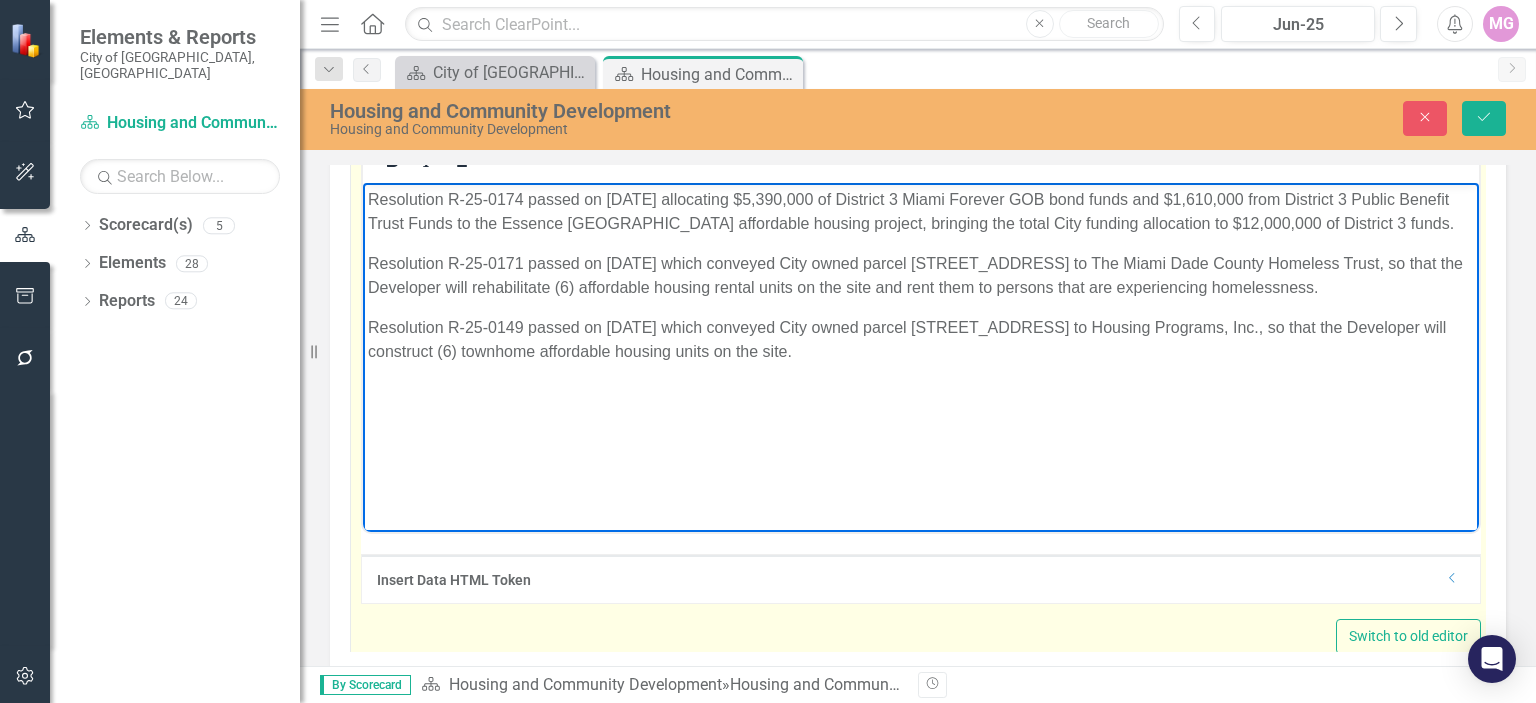 click on "Resolution R-25-0149 passed on [DATE] which conveyed City owned parcel [STREET_ADDRESS] to Housing Programs, Inc., so that the Developer will construct (6) townhome affordable housing units on the site." at bounding box center [921, 339] 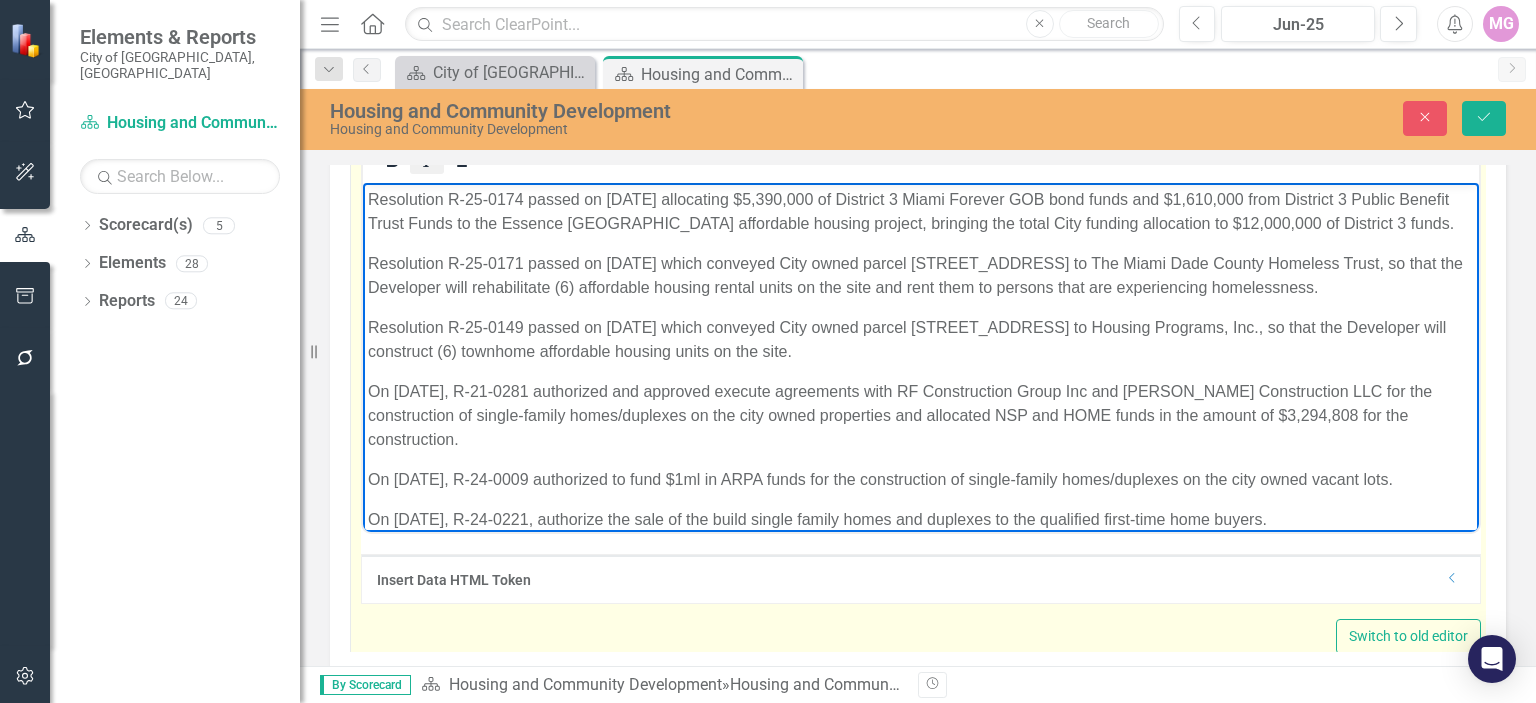 scroll, scrollTop: 36, scrollLeft: 0, axis: vertical 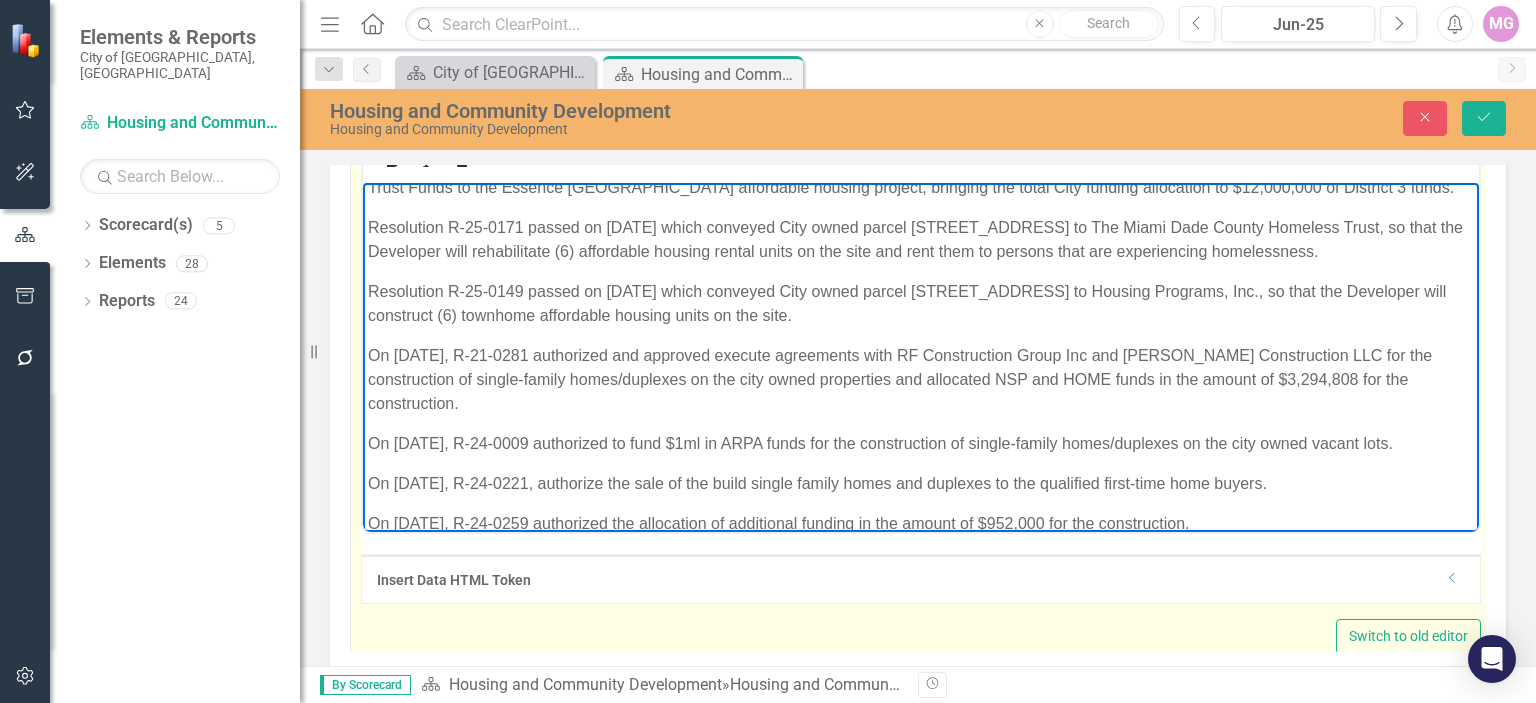 click on "On [DATE], R-24-0009 authorized to fund $1ml in ARPA funds for the construction of single-family homes/duplexes on the city owned vacant lots." at bounding box center [921, 443] 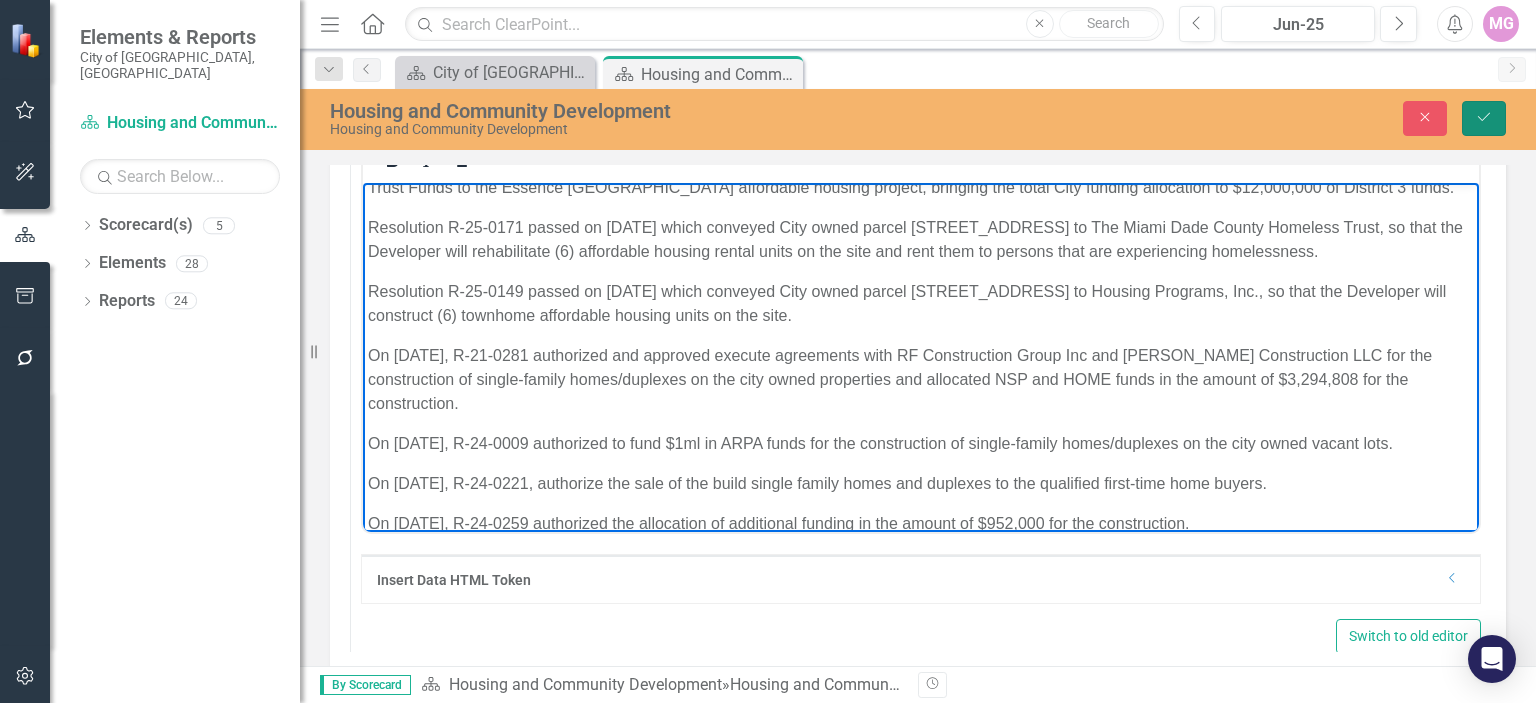click on "Save" 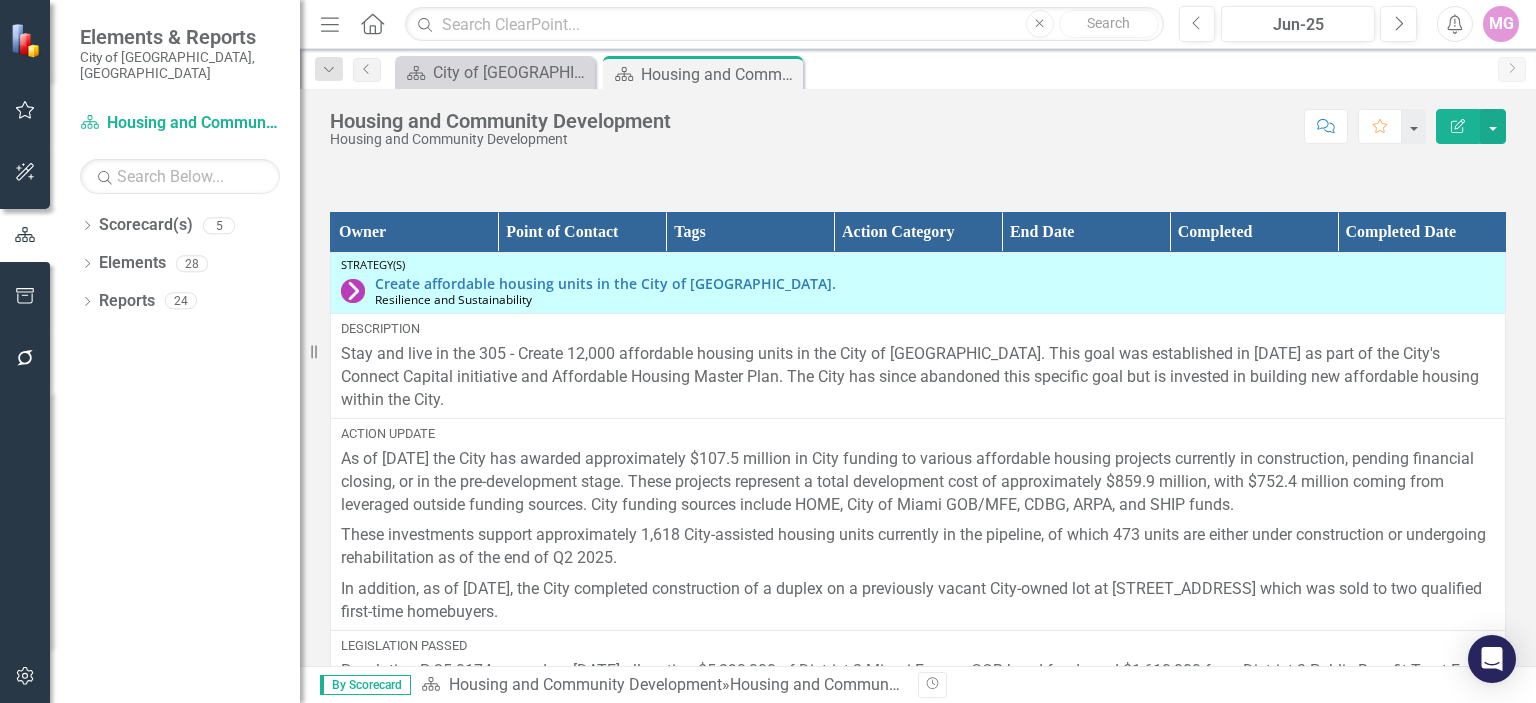 scroll, scrollTop: 2322, scrollLeft: 0, axis: vertical 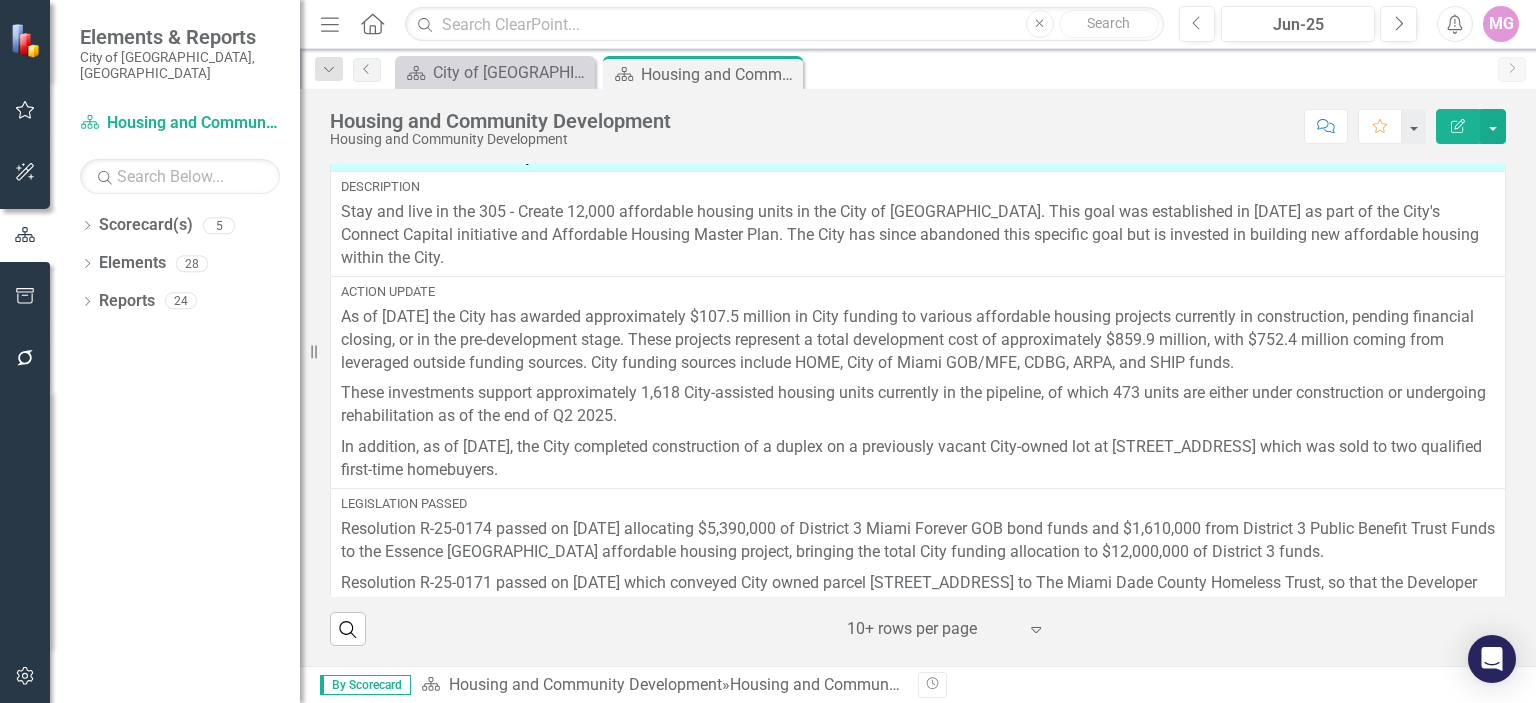 click on "Expand" 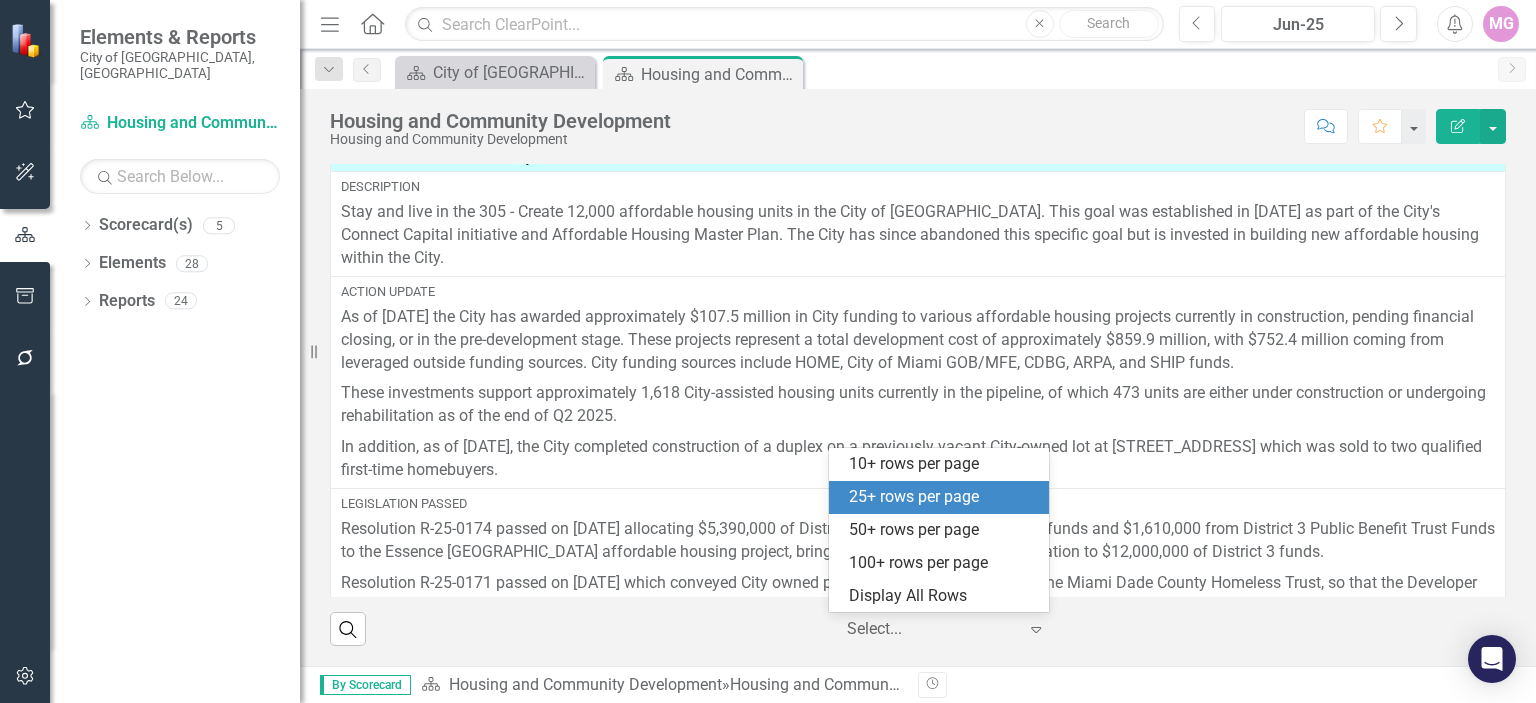 click on "25+ rows per page" at bounding box center (939, 497) 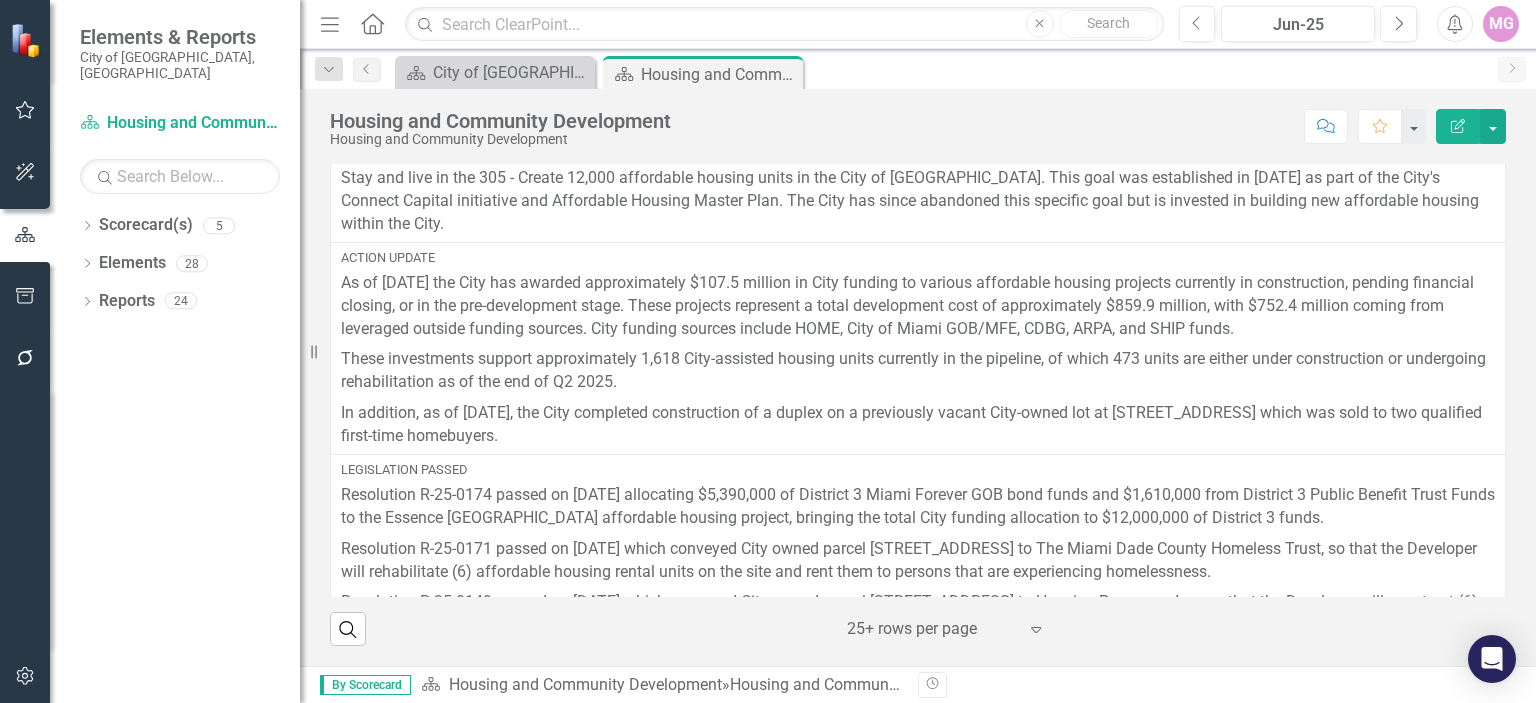 scroll, scrollTop: 0, scrollLeft: 0, axis: both 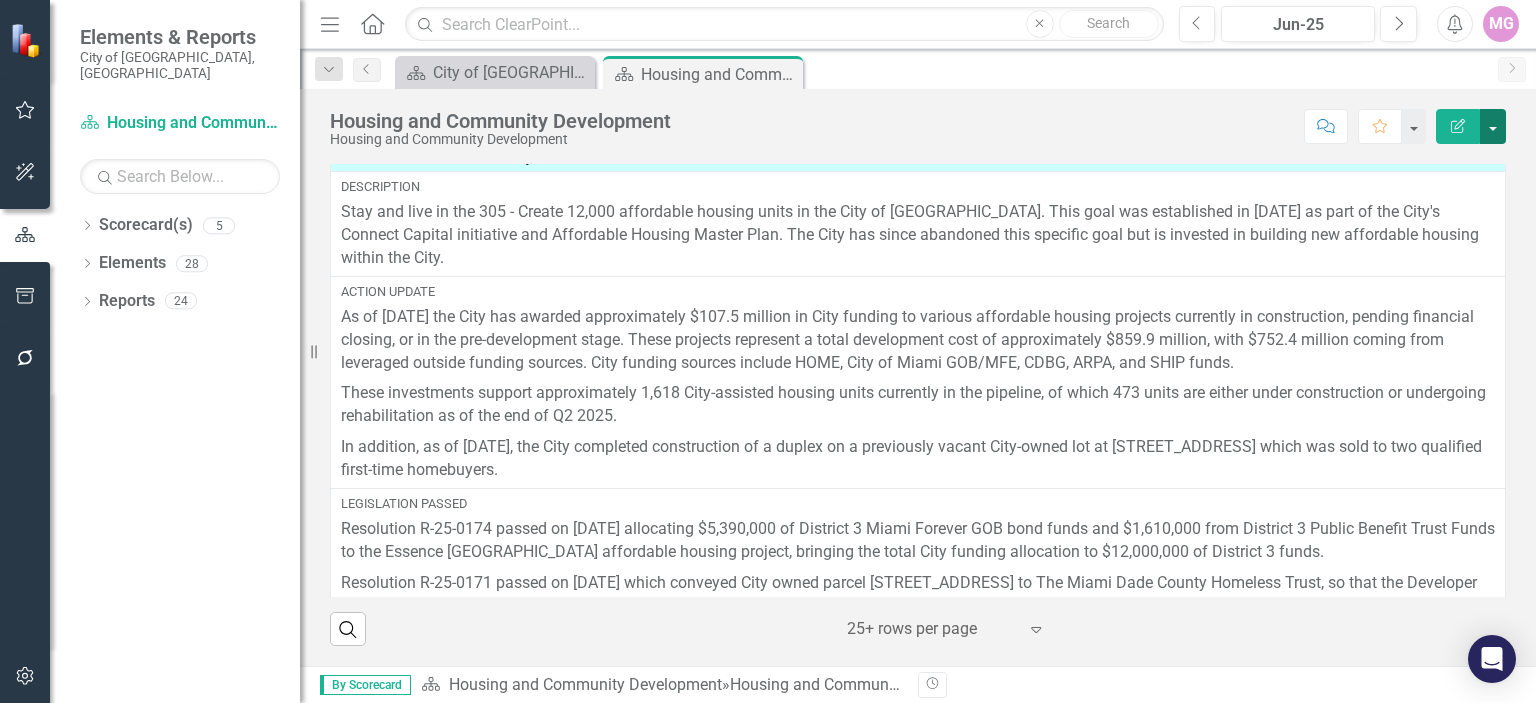 click at bounding box center [1493, 126] 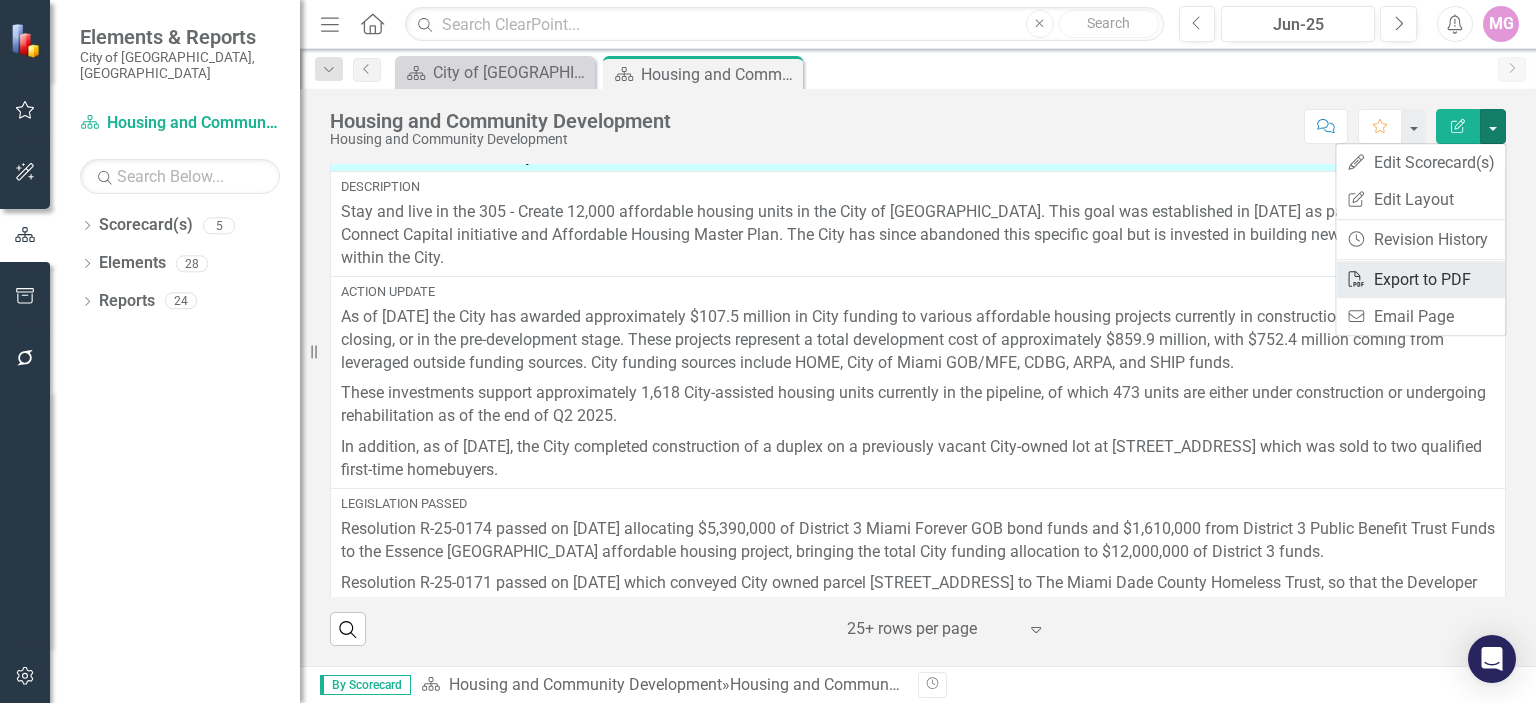 click on "PDF Export to PDF" at bounding box center [1420, 279] 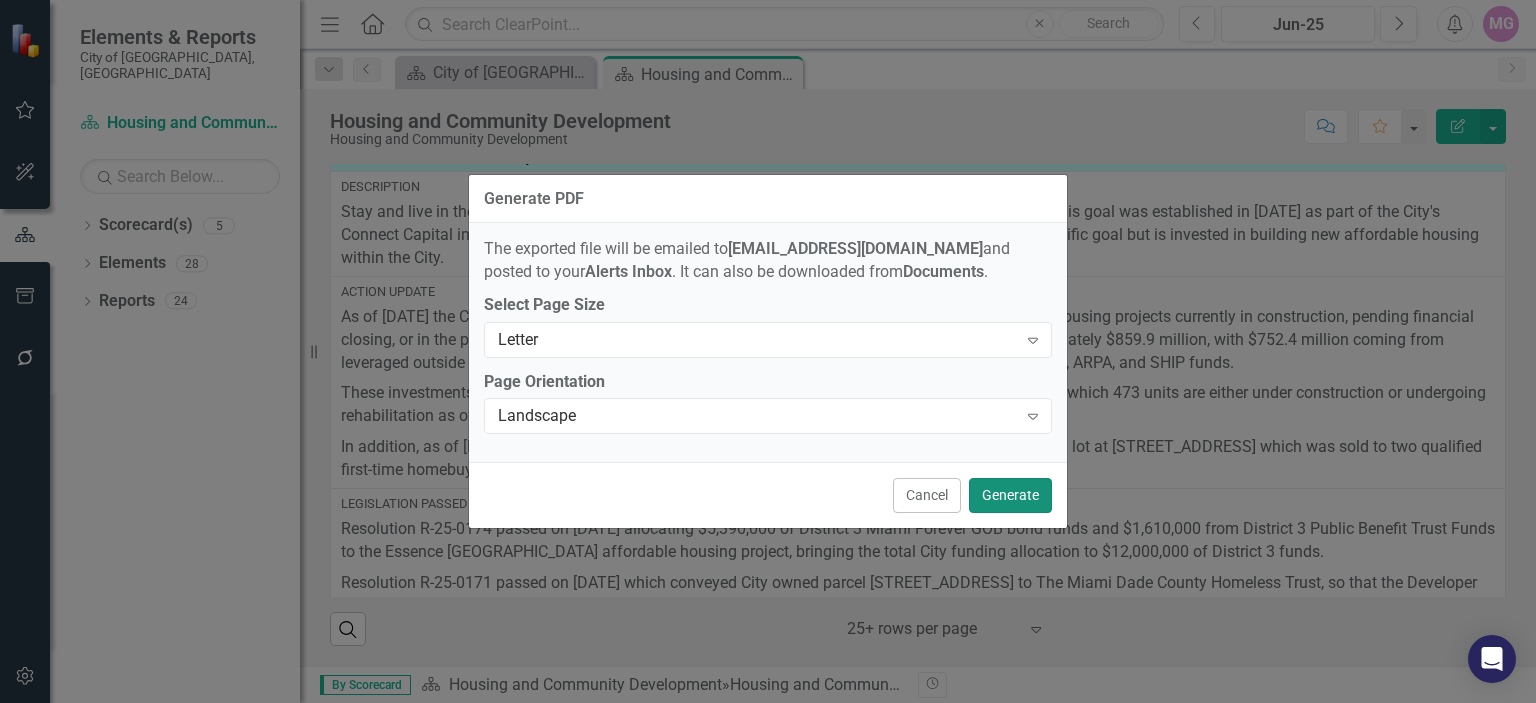 click on "Generate" at bounding box center [1010, 495] 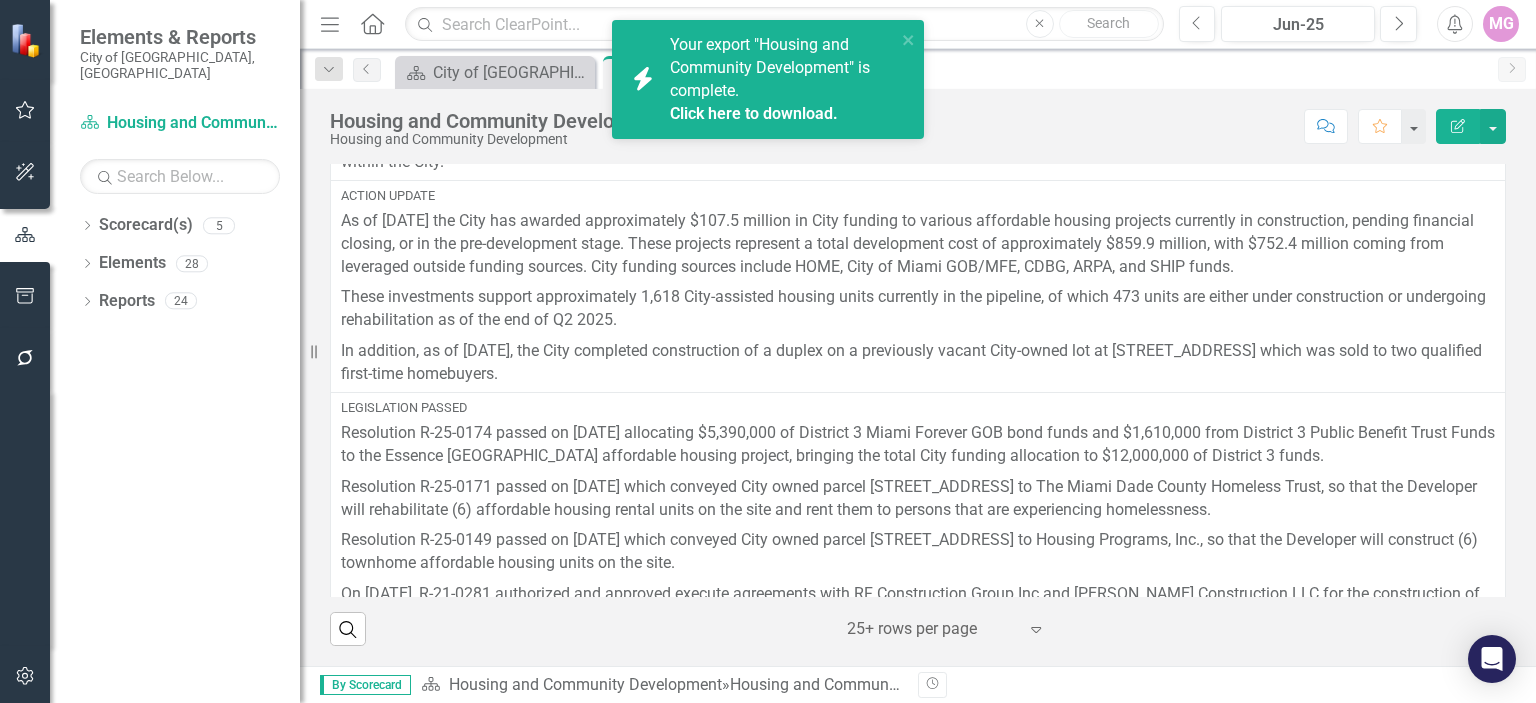 scroll, scrollTop: 0, scrollLeft: 0, axis: both 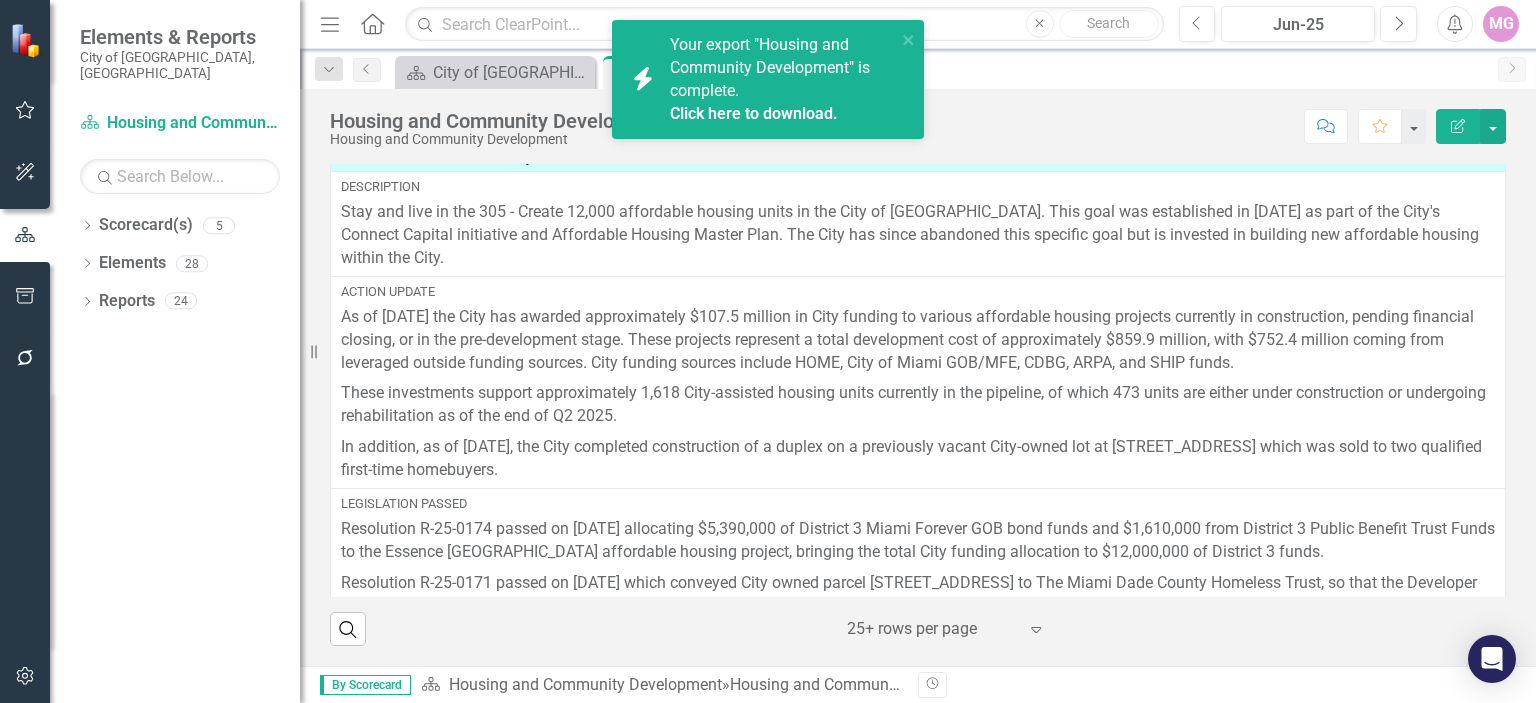 click on "Your export "Housing and Community Development" is complete.  Click here to download." at bounding box center (783, 79) 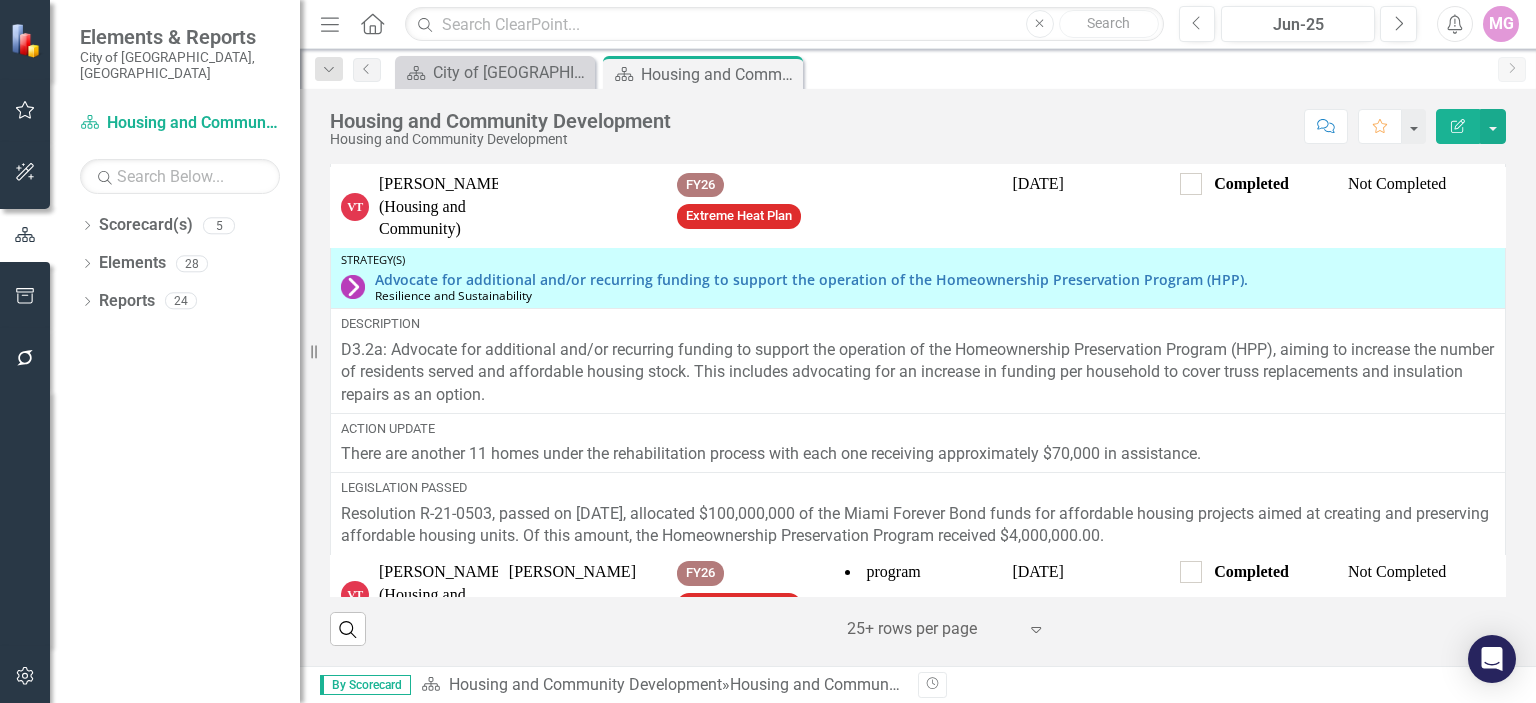 scroll, scrollTop: 1061, scrollLeft: 0, axis: vertical 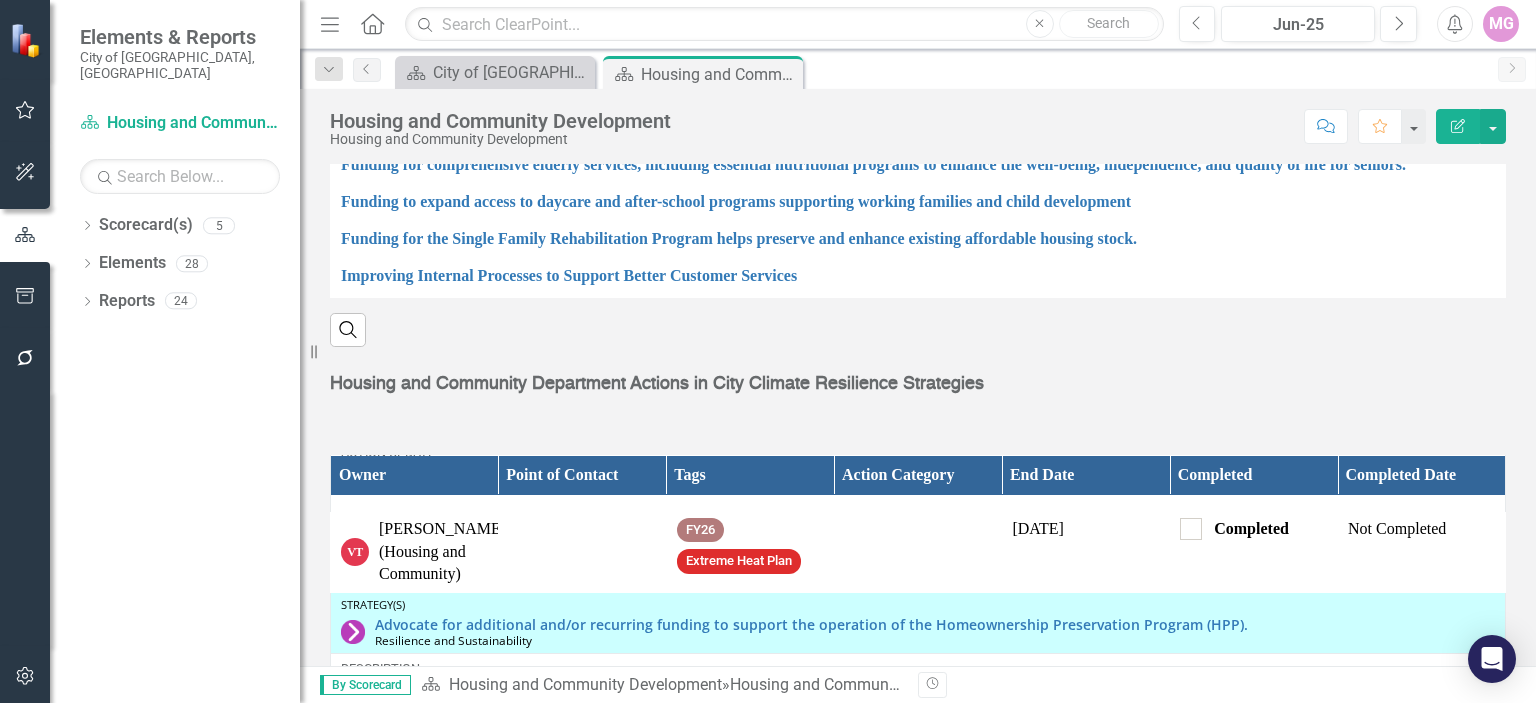 click on "Housing and Community Department Actions in City Climate Resilience Strategies" at bounding box center (657, 384) 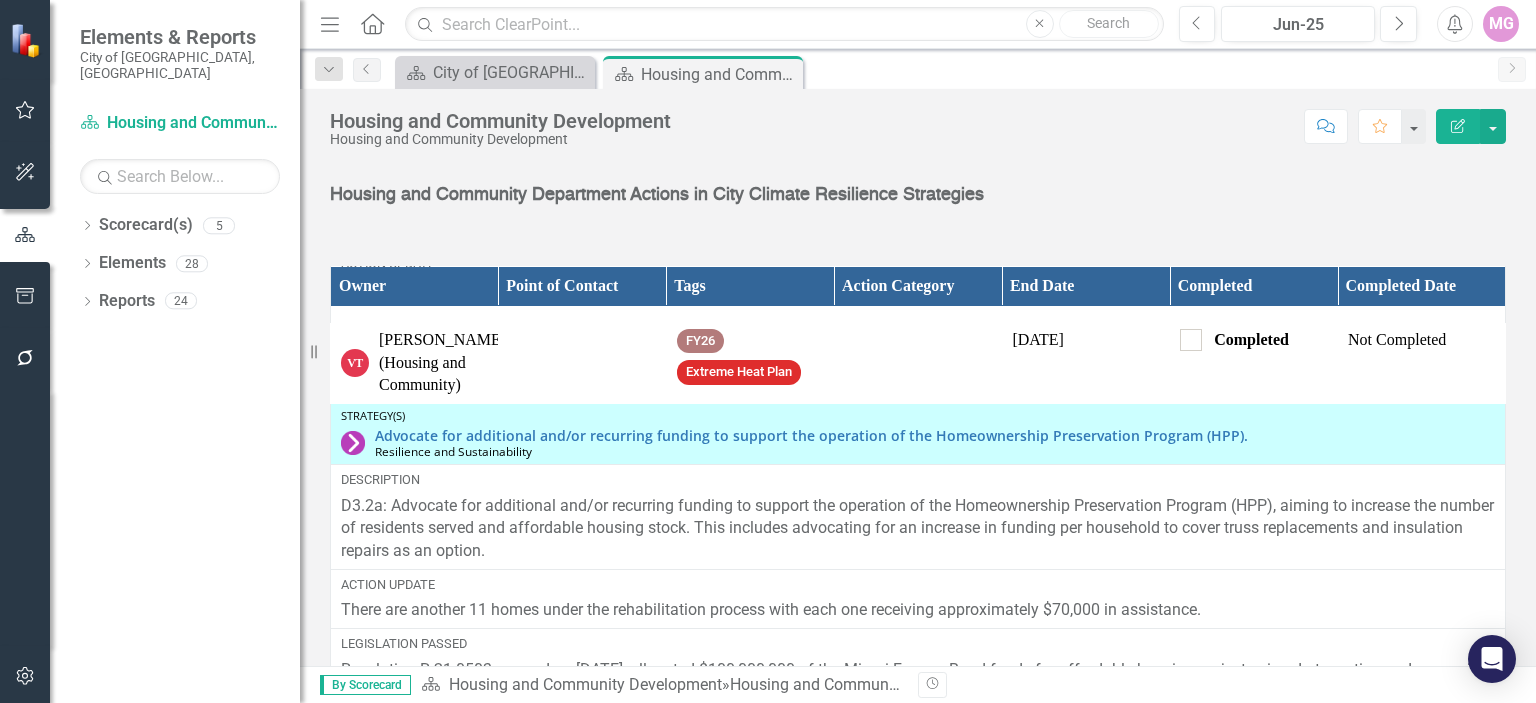 scroll, scrollTop: 2322, scrollLeft: 0, axis: vertical 